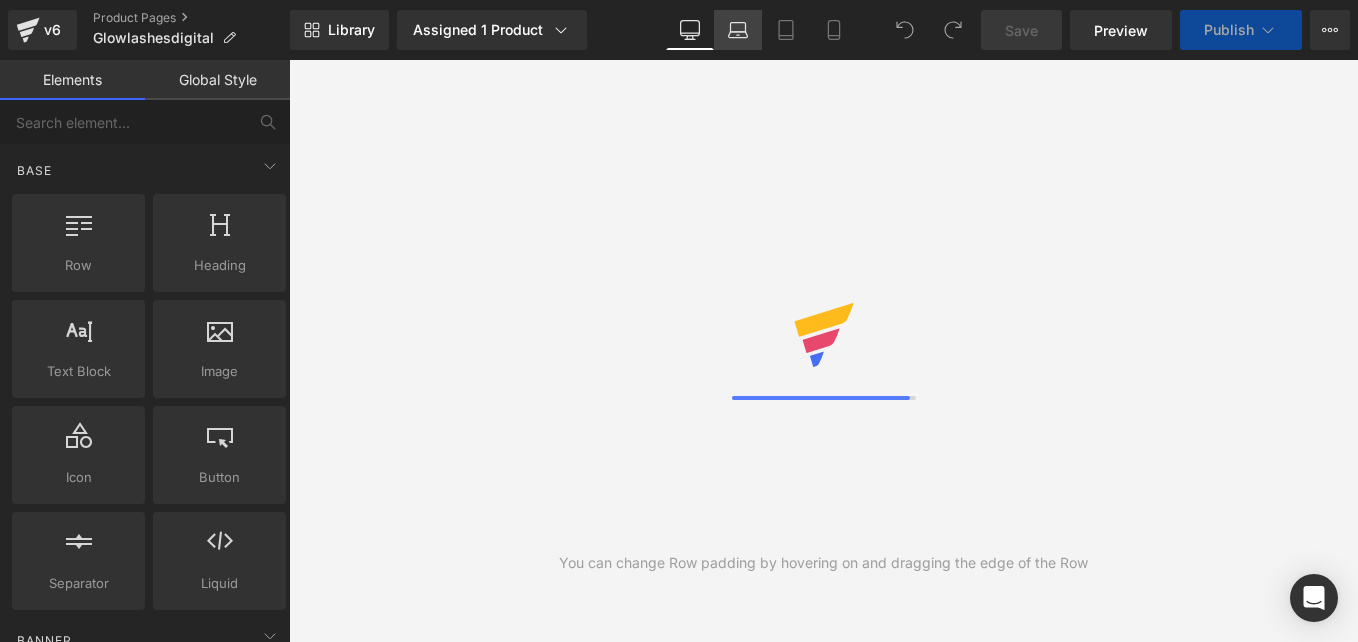 scroll, scrollTop: 0, scrollLeft: 0, axis: both 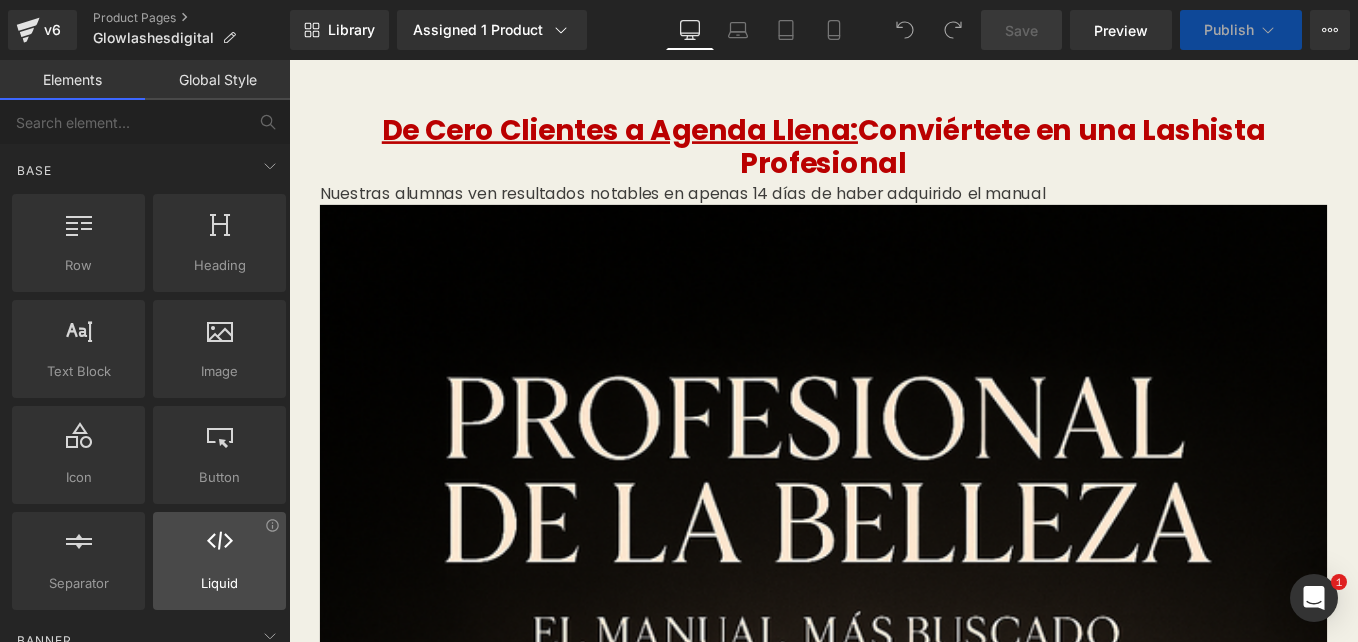 click at bounding box center (219, 550) 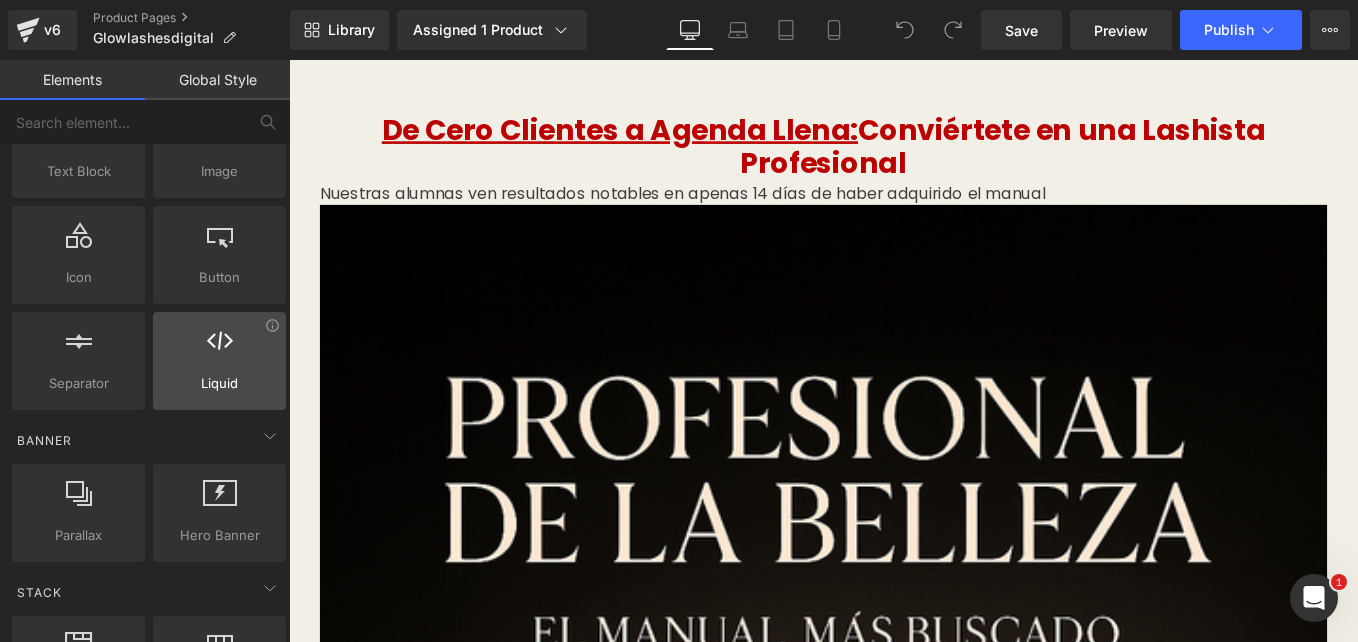 scroll, scrollTop: 0, scrollLeft: 0, axis: both 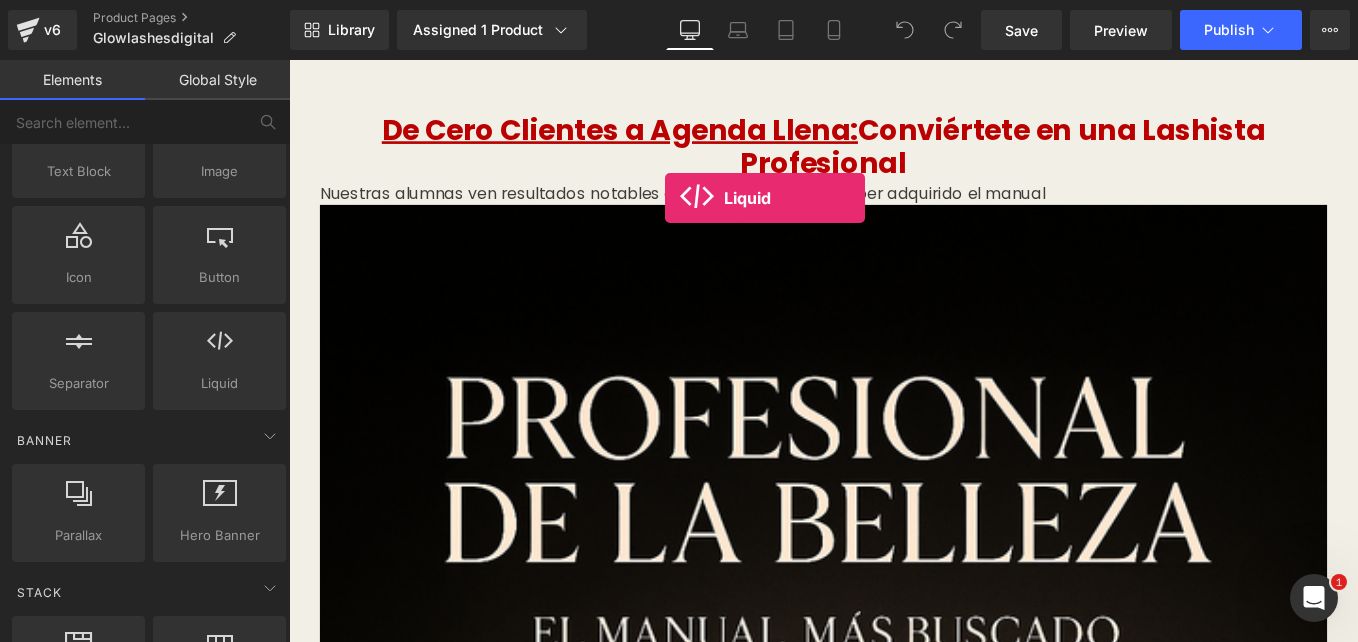 drag, startPoint x: 504, startPoint y: 420, endPoint x: 715, endPoint y: 217, distance: 292.79684 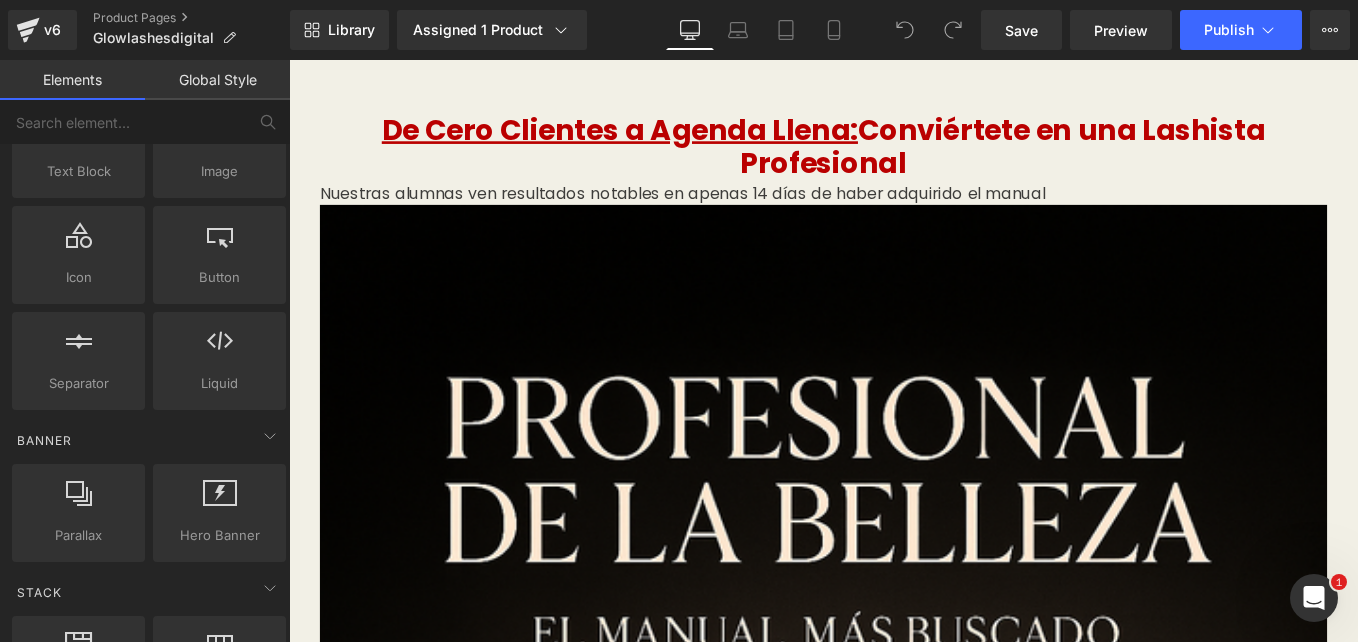 scroll, scrollTop: 0, scrollLeft: 0, axis: both 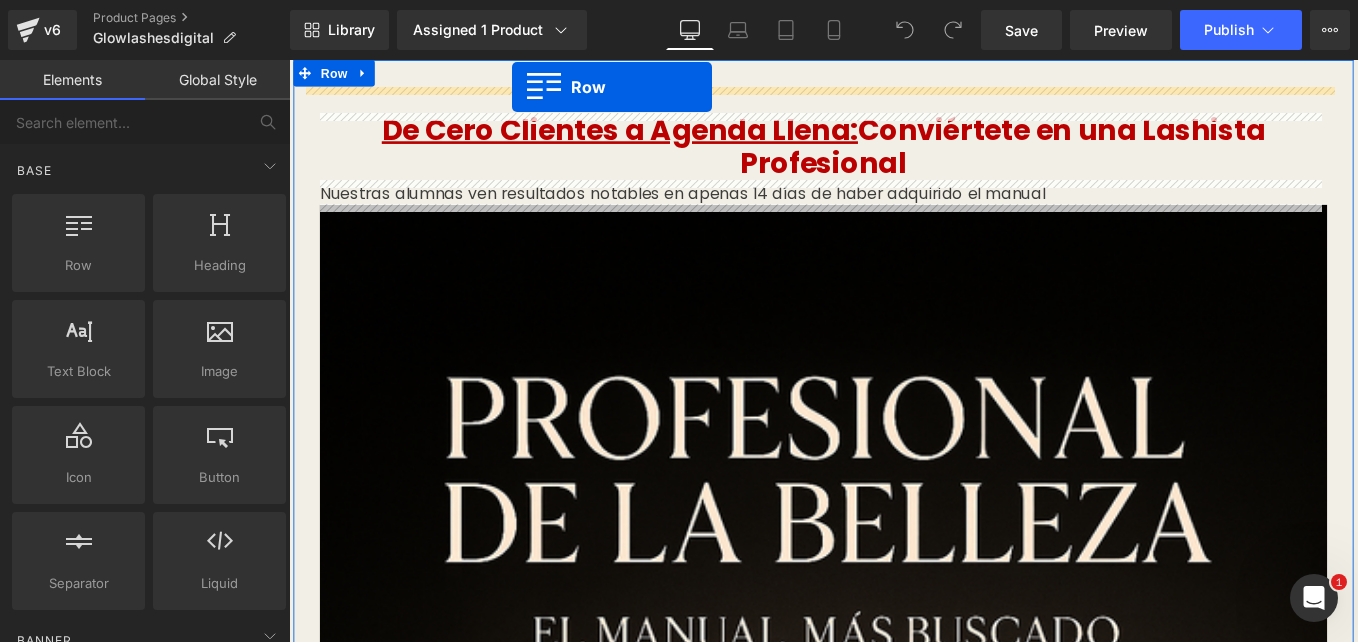 drag, startPoint x: 349, startPoint y: 301, endPoint x: 541, endPoint y: 90, distance: 285.28058 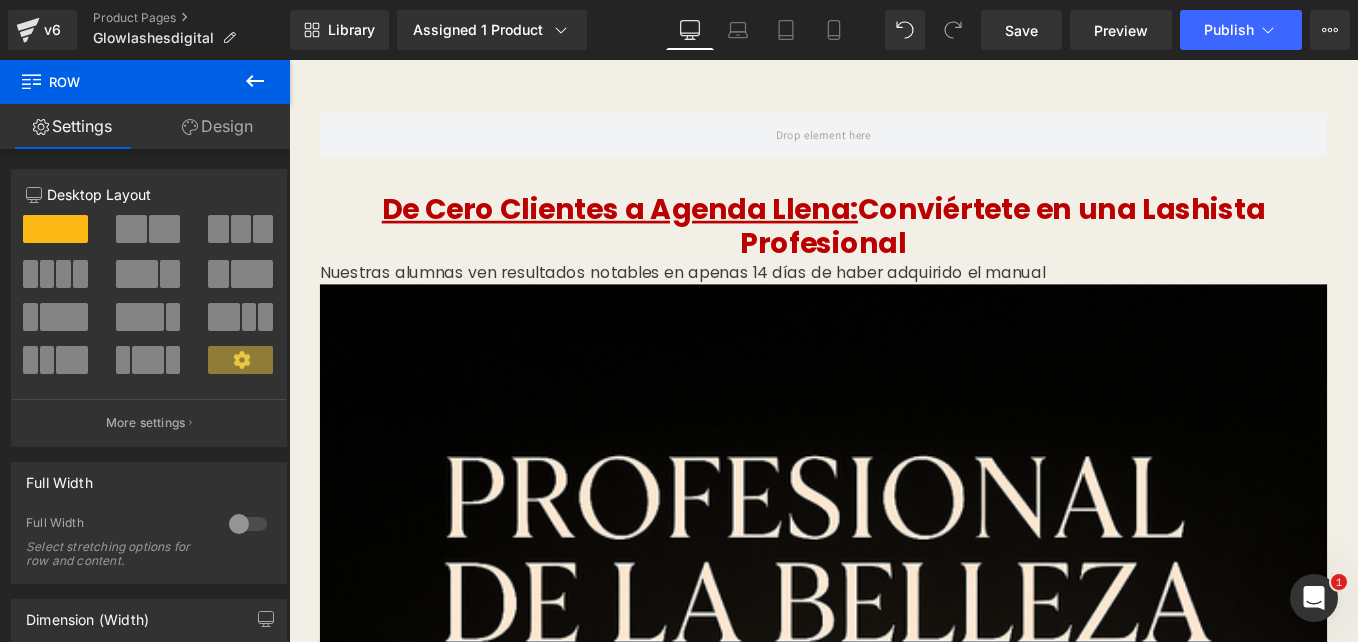 click 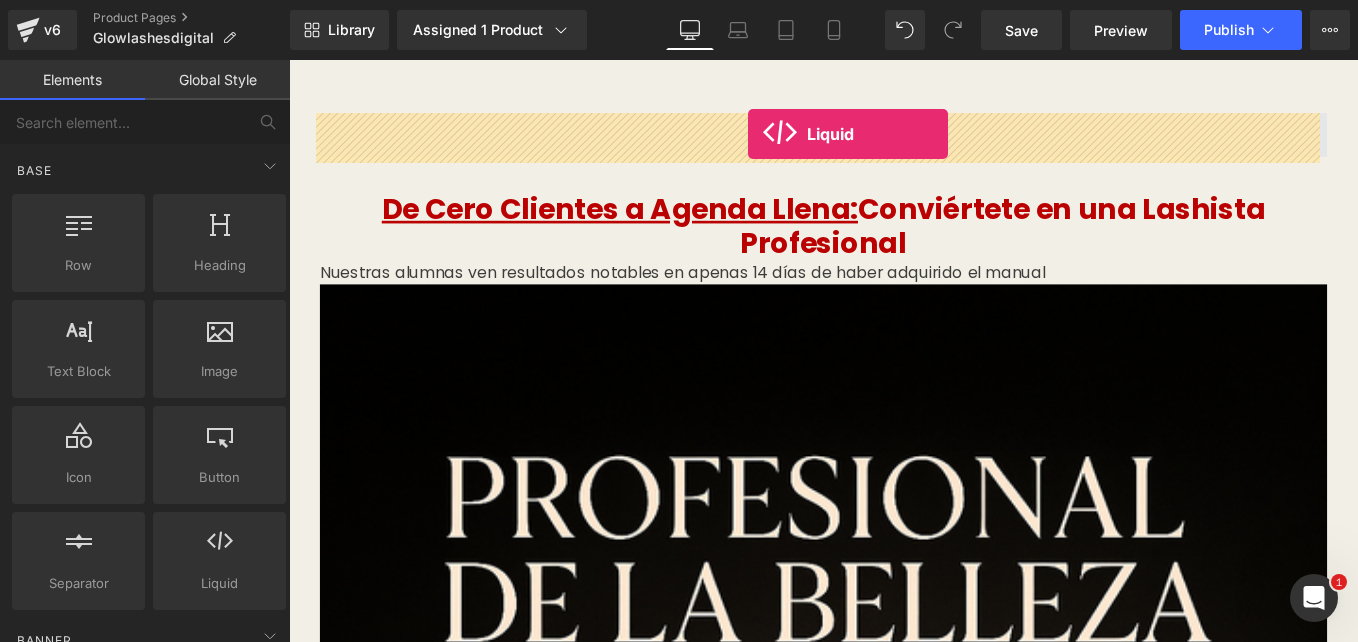drag, startPoint x: 503, startPoint y: 640, endPoint x: 808, endPoint y: 146, distance: 580.5695 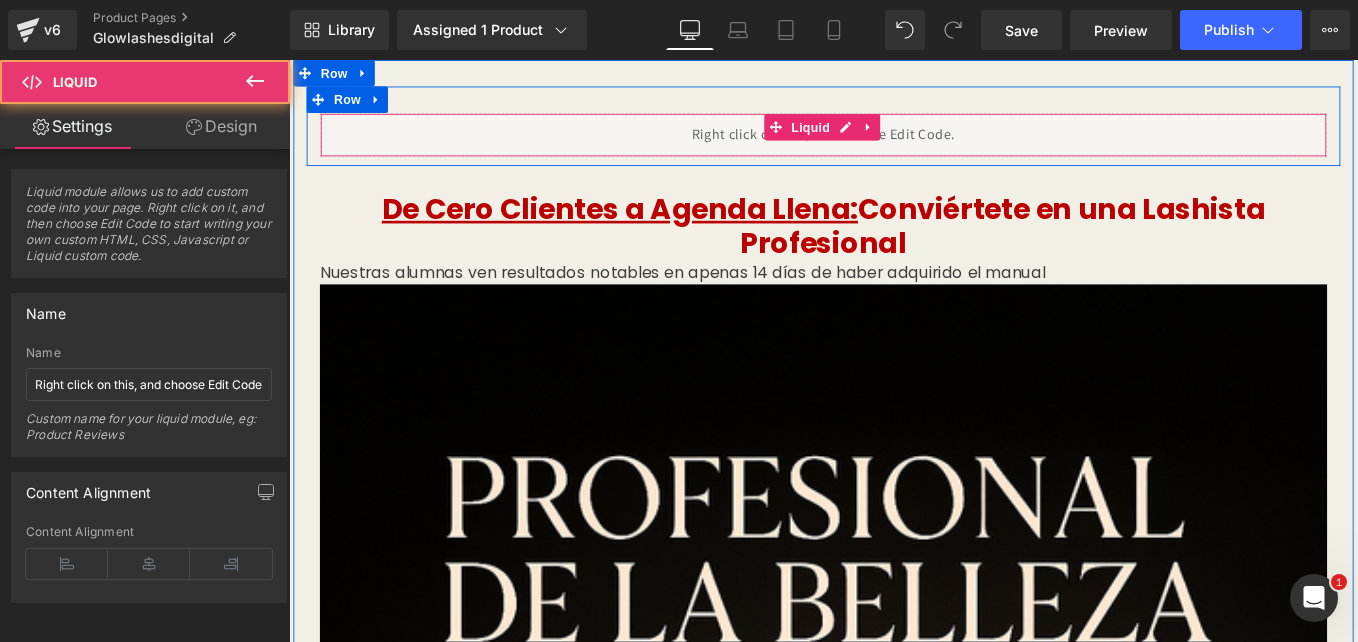 click on "Liquid" at bounding box center [894, 145] 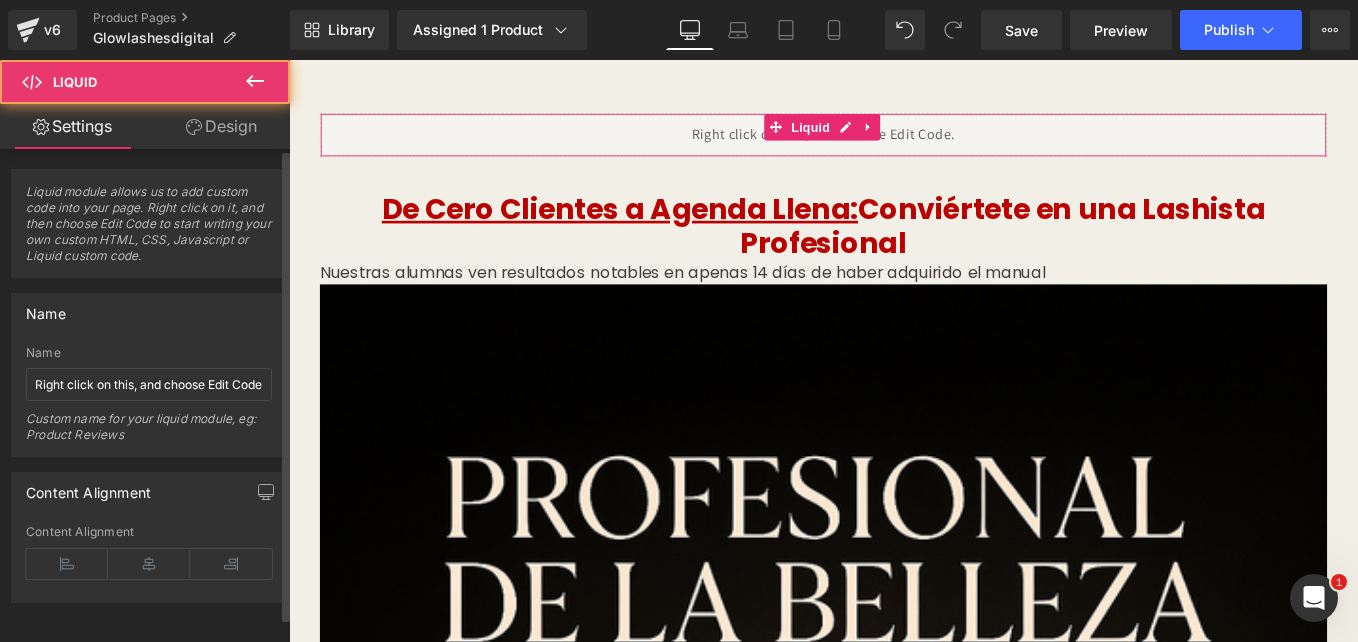 click on "Liquid module allows us to add custom code into your page. Right click on it, and then choose Edit Code to start writing your own custom HTML, CSS, Javascript or Liquid custom code." at bounding box center [149, 230] 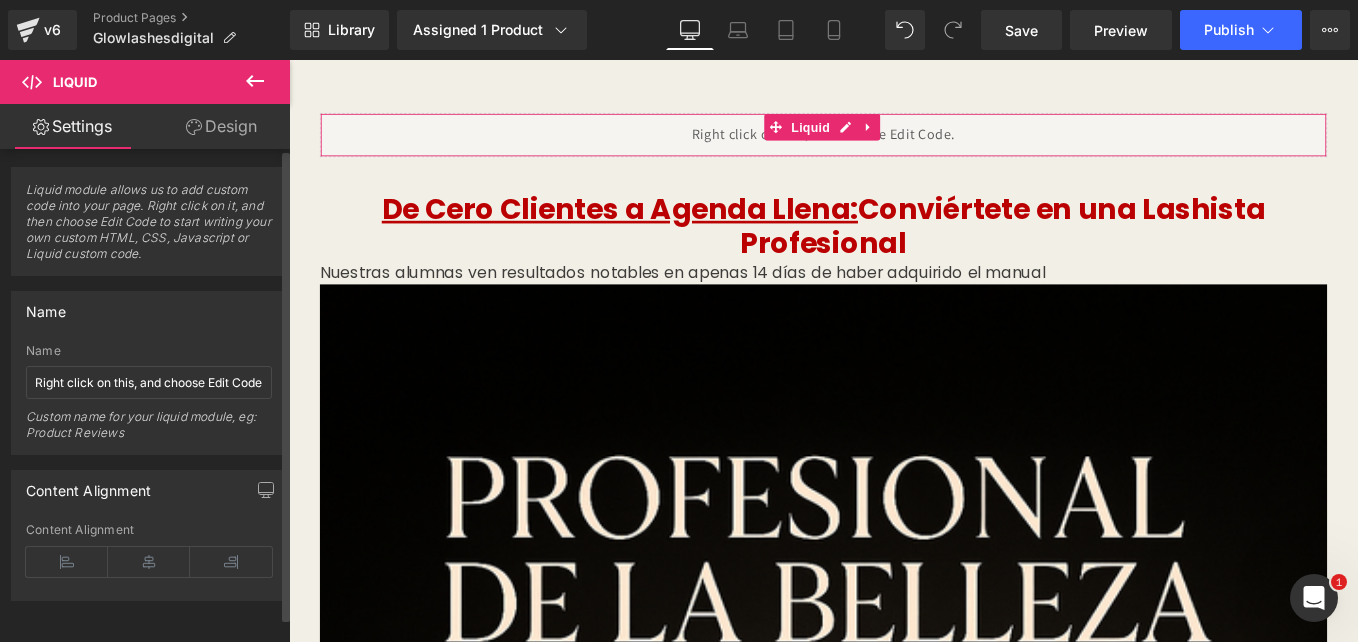 scroll, scrollTop: 0, scrollLeft: 0, axis: both 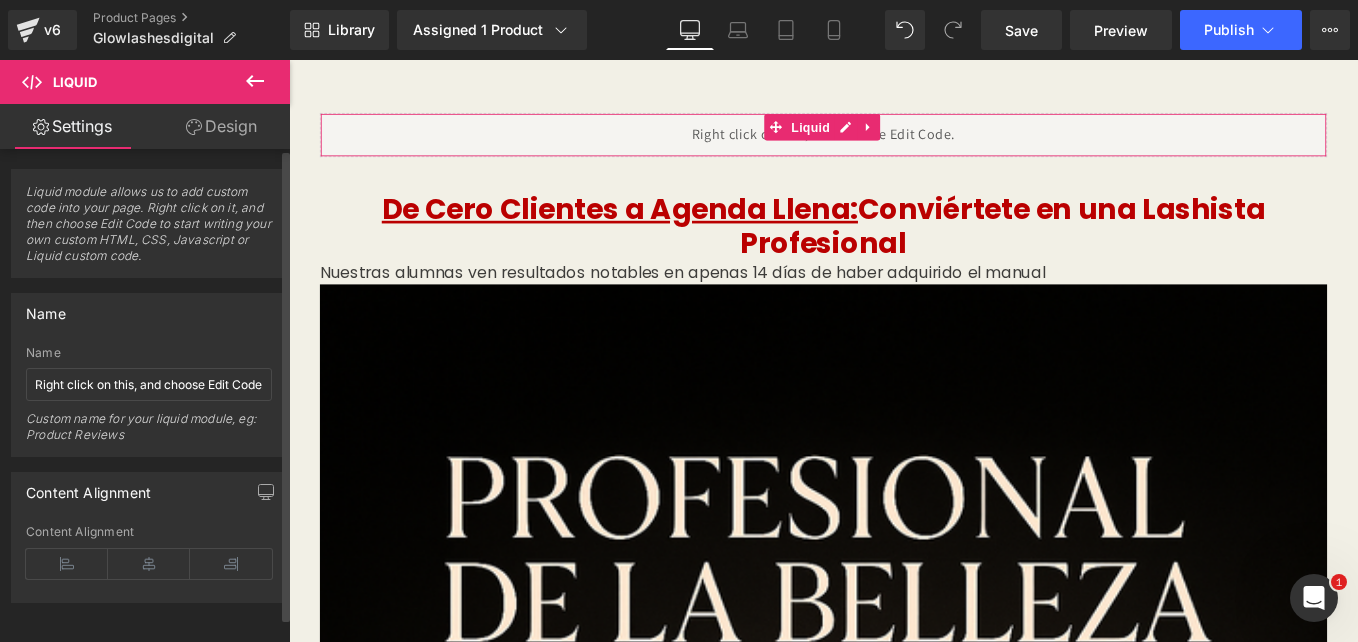 click on "Liquid module allows us to add custom code into your page. Right click on it, and then choose Edit Code to start writing your own custom HTML, CSS, Javascript or Liquid custom code." at bounding box center (149, 230) 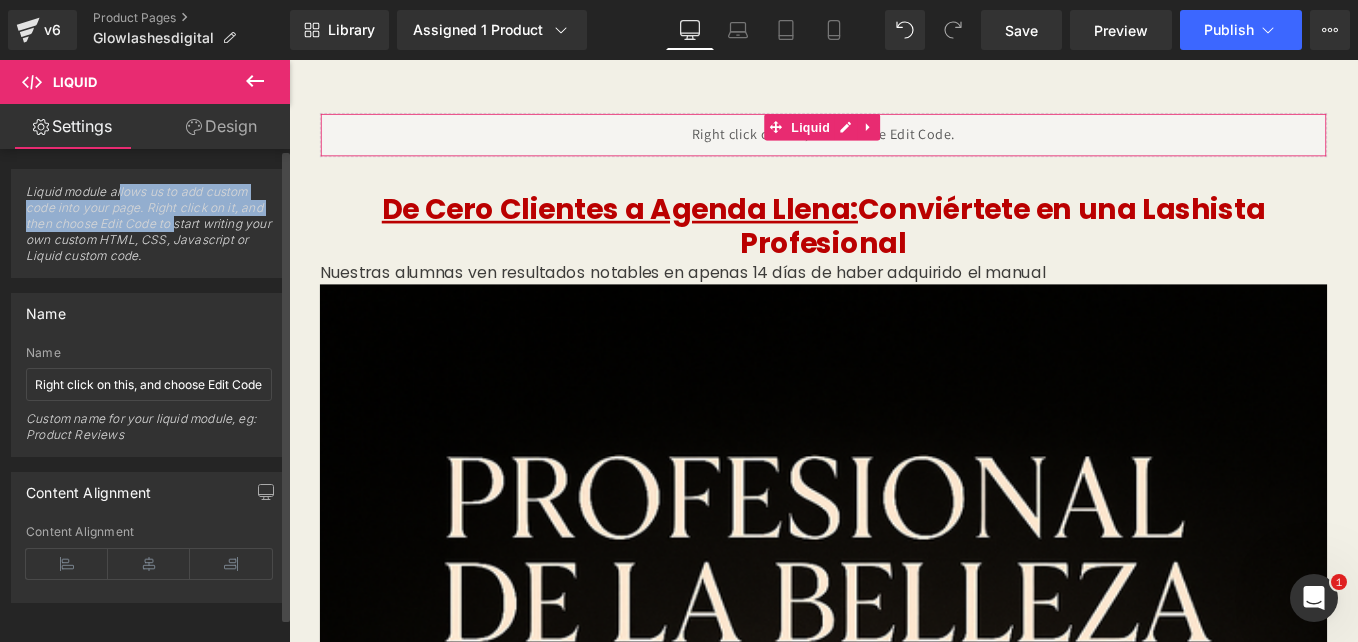 drag, startPoint x: 145, startPoint y: 195, endPoint x: 198, endPoint y: 224, distance: 60.41523 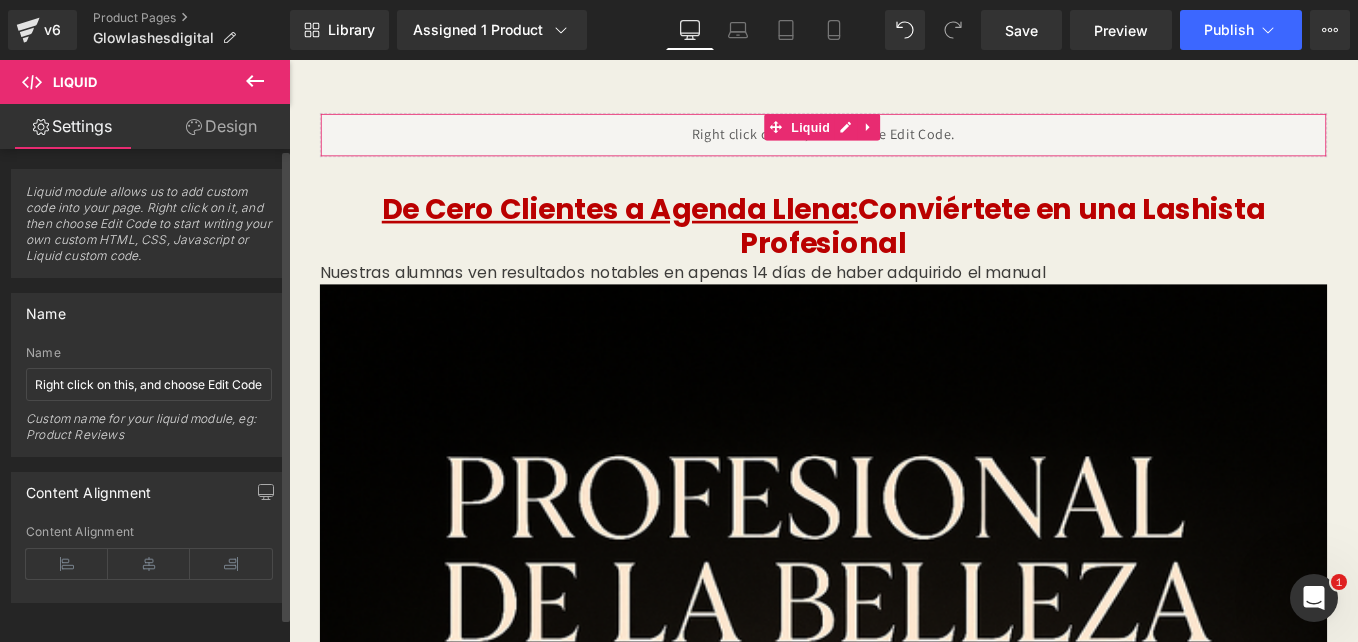 drag, startPoint x: 198, startPoint y: 224, endPoint x: 189, endPoint y: 246, distance: 23.769728 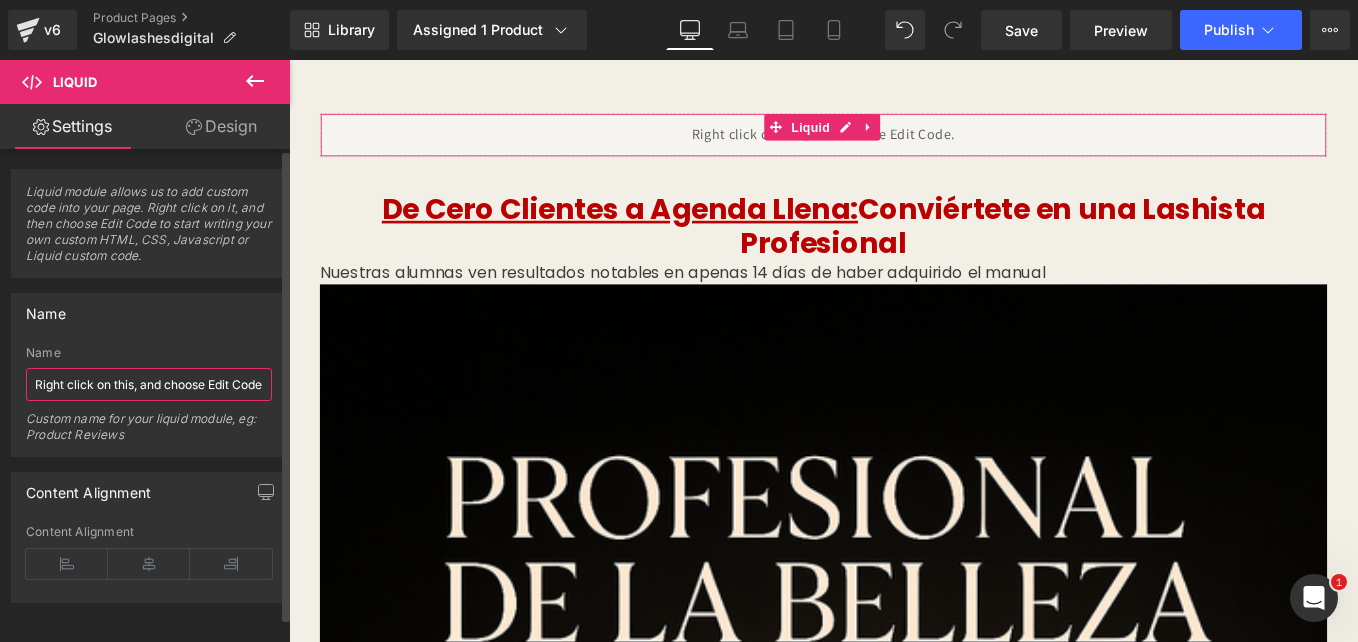 click on "Right click on this, and choose Edit Code." at bounding box center [149, 384] 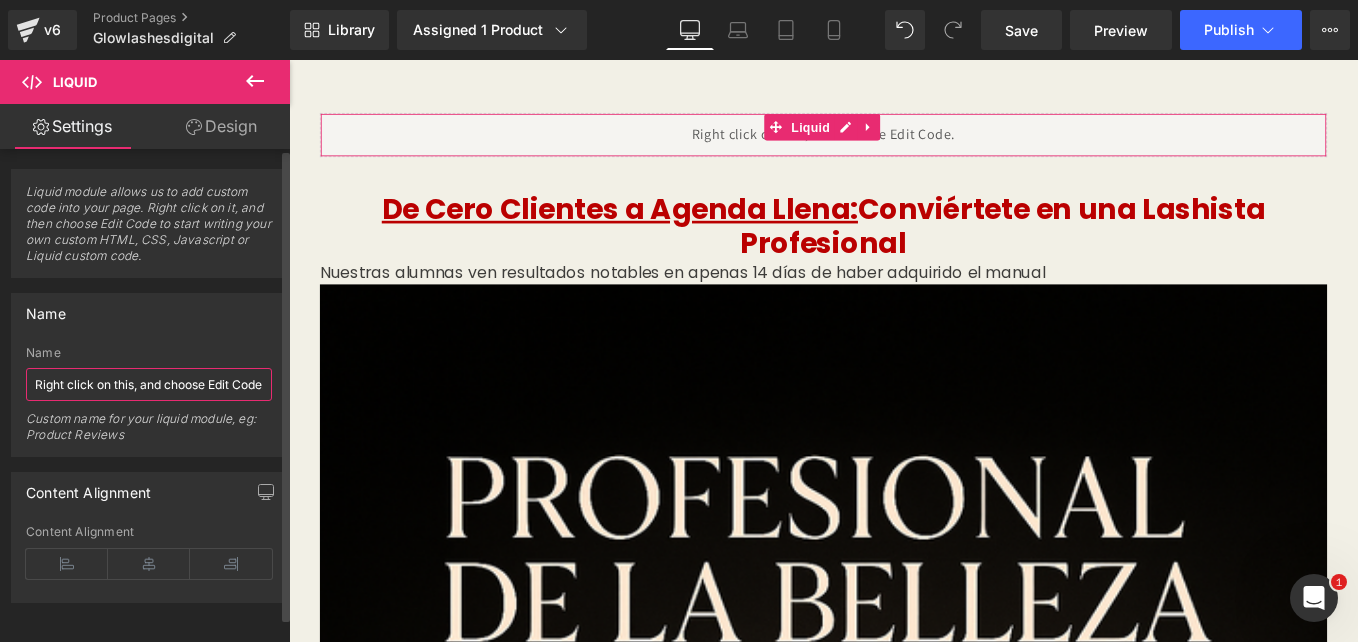 click on "Right click on this, and choose Edit Code." at bounding box center [149, 384] 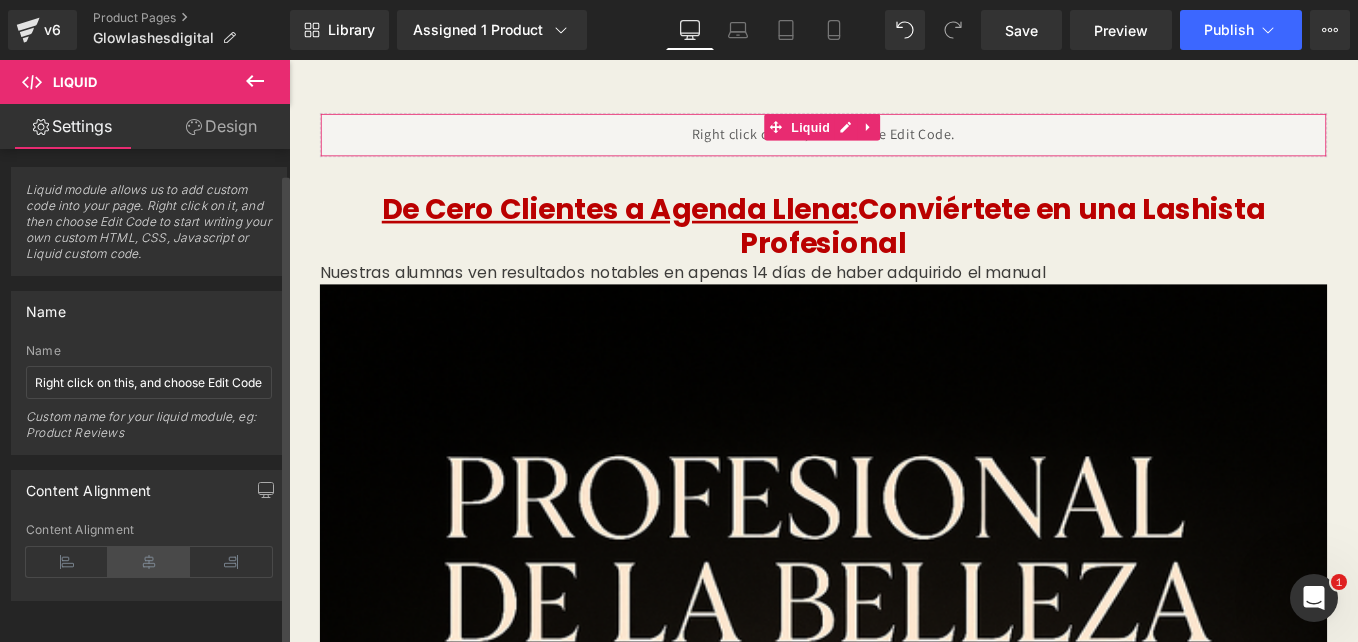click at bounding box center (149, 562) 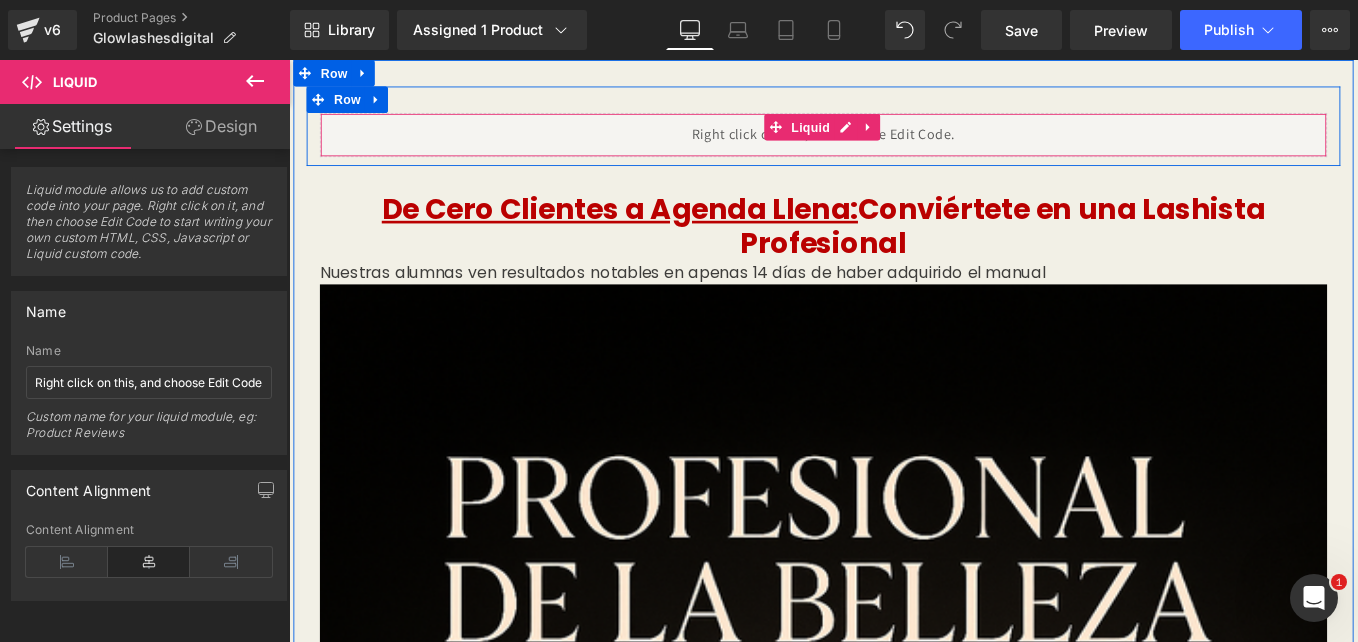 click on "Liquid" at bounding box center (894, 145) 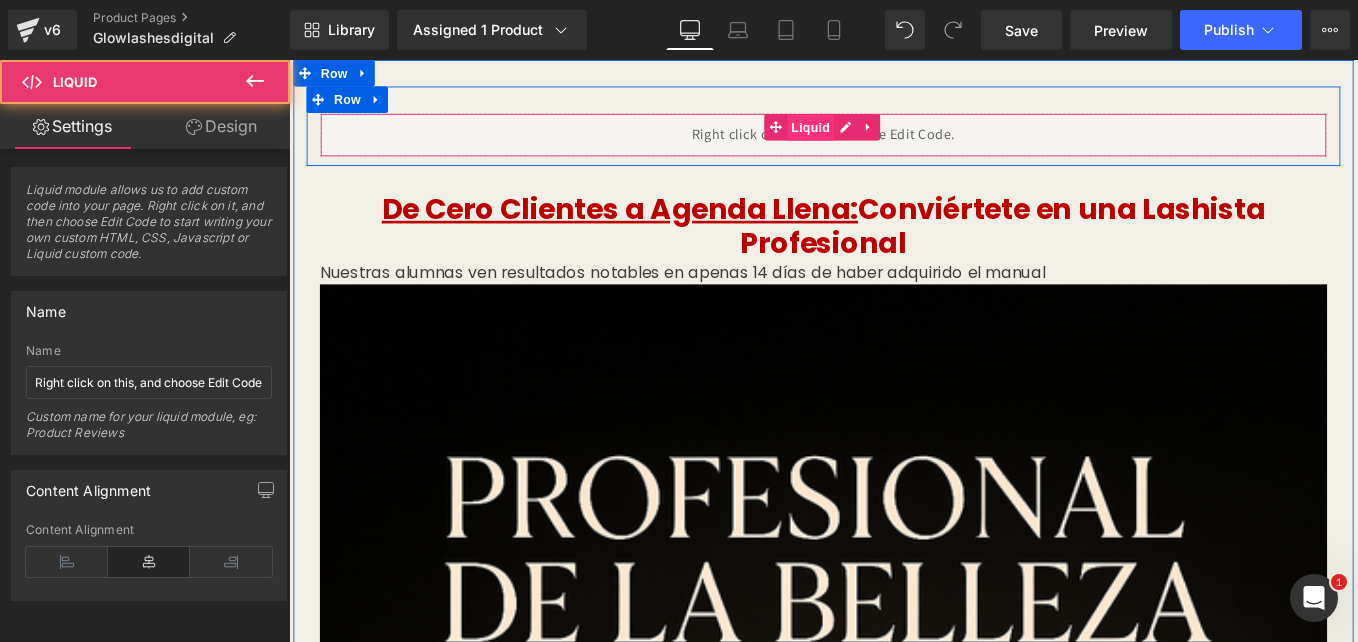 click on "Liquid" at bounding box center (880, 137) 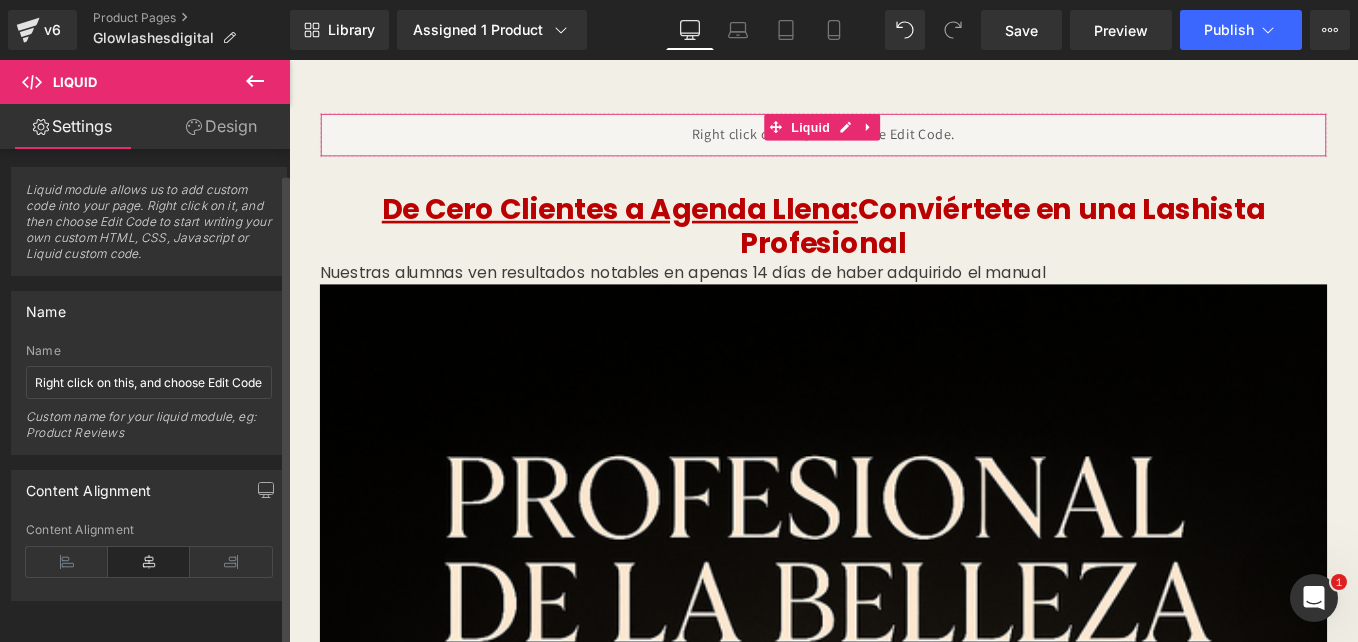 click on "Liquid module allows us to add custom code into your page. Right click on it, and then choose Edit Code to start writing your own custom HTML, CSS, Javascript or Liquid custom code." at bounding box center (149, 228) 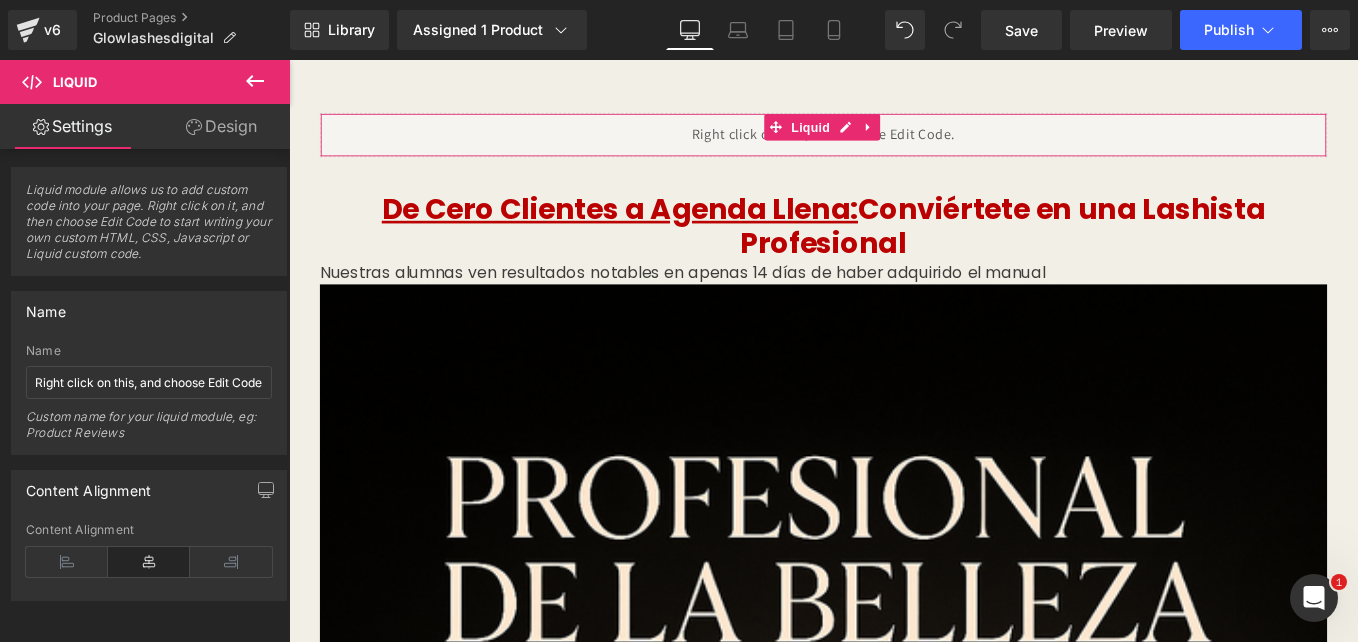 click on "Design" at bounding box center (221, 126) 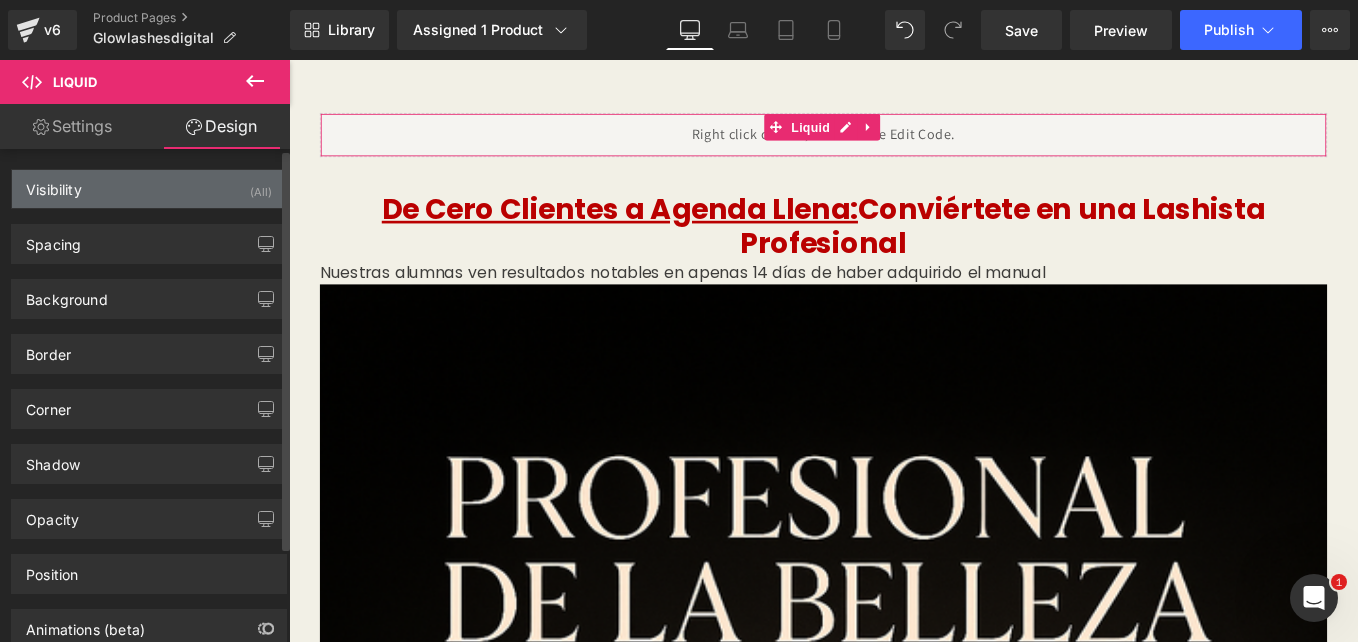 click on "Visibility
(All)" at bounding box center [149, 189] 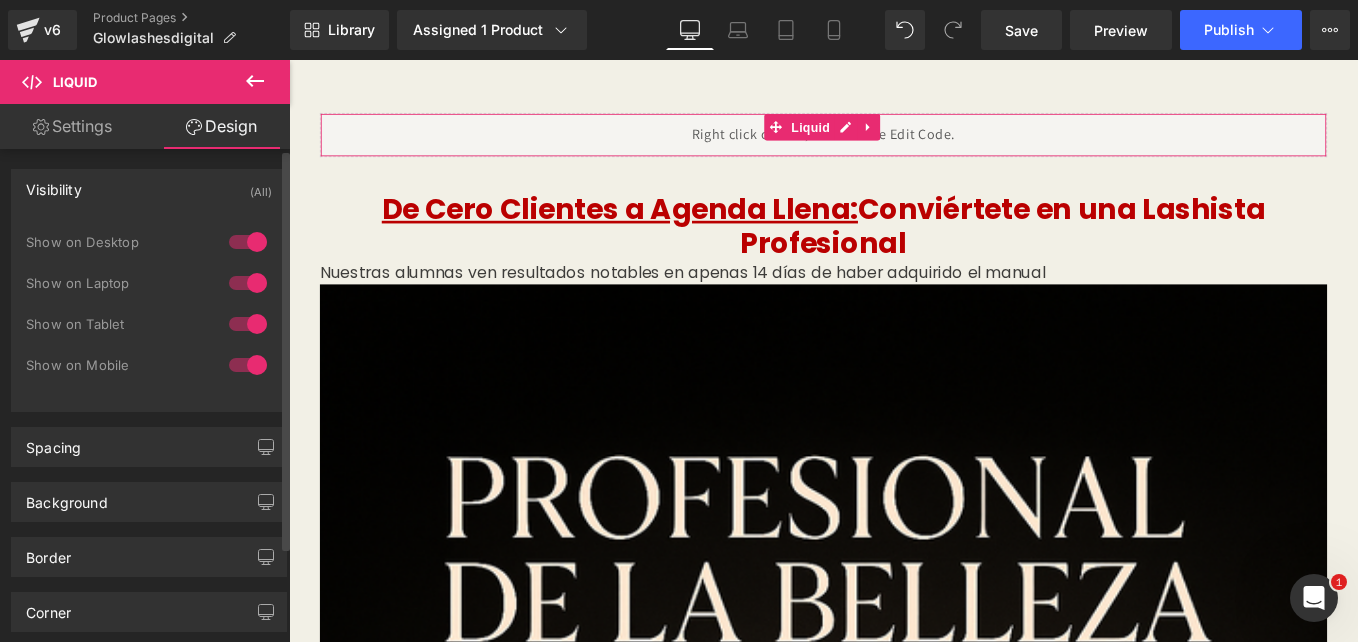 click on "Visibility
(All)" at bounding box center [149, 189] 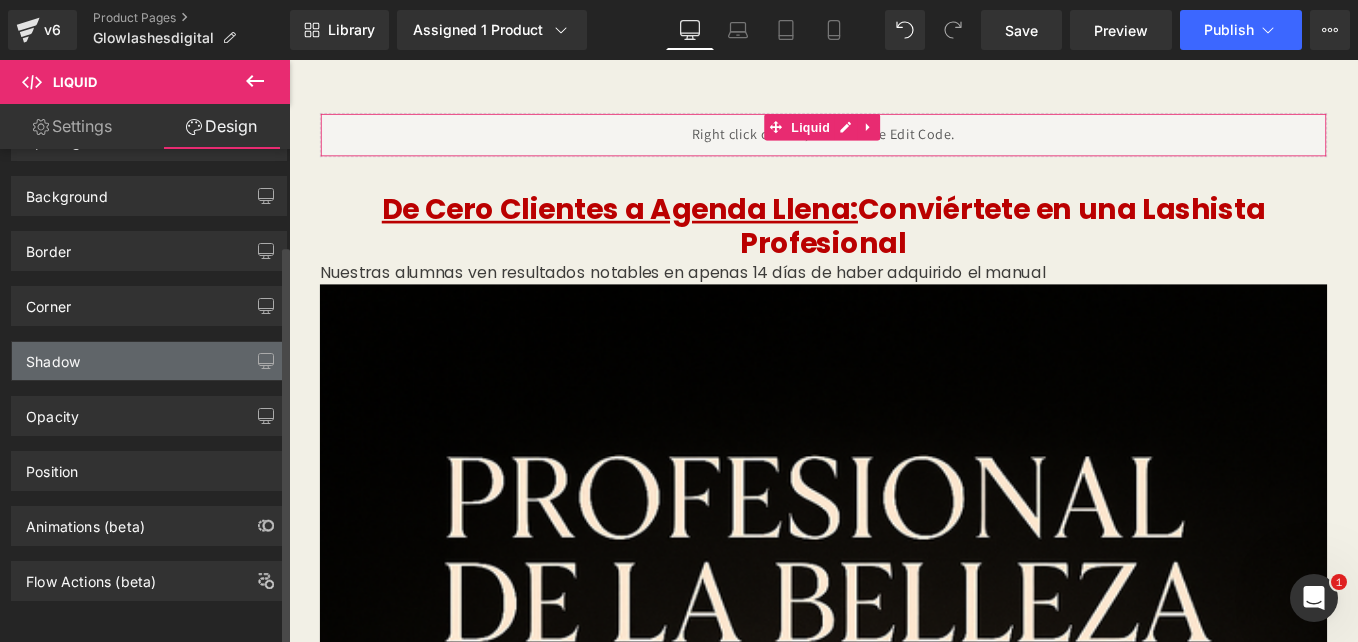 scroll, scrollTop: 0, scrollLeft: 0, axis: both 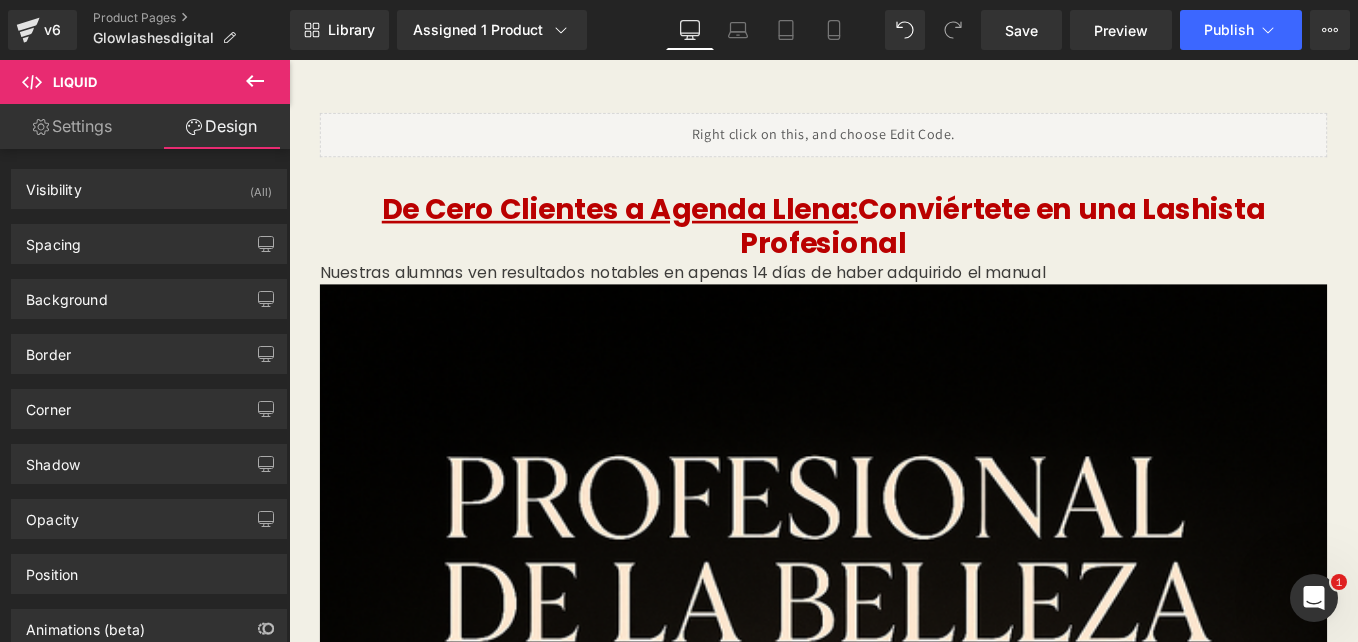 click at bounding box center [255, 82] 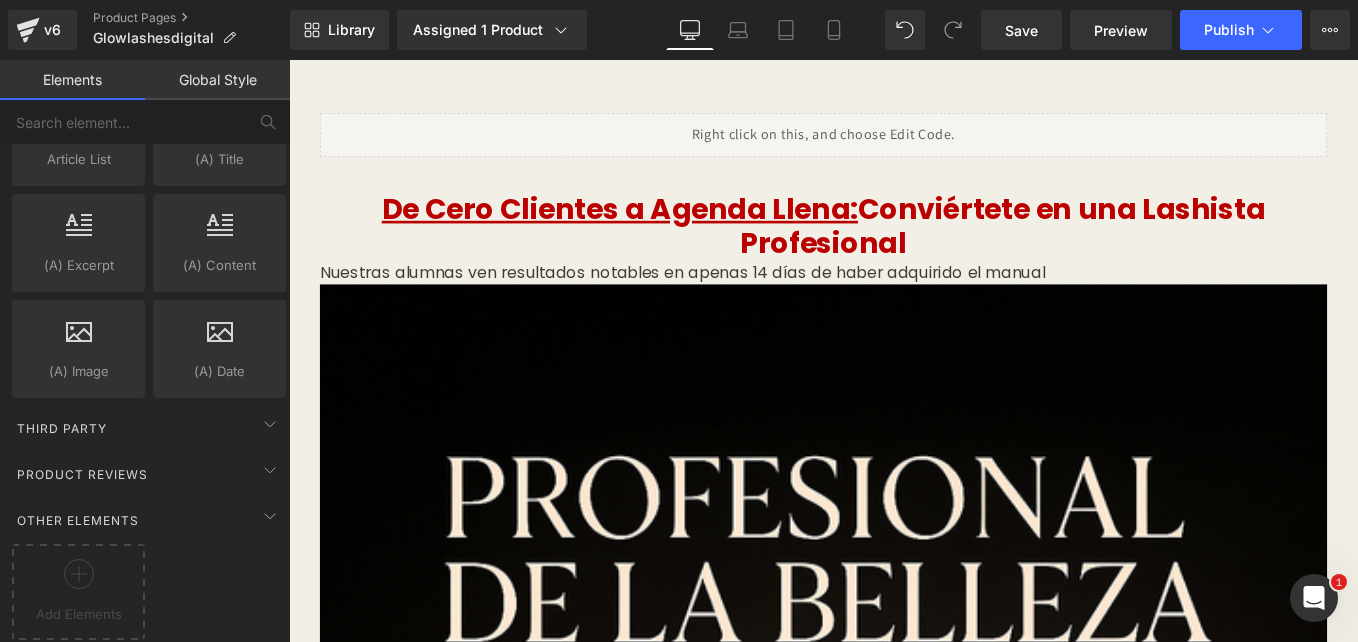 scroll, scrollTop: 3913, scrollLeft: 0, axis: vertical 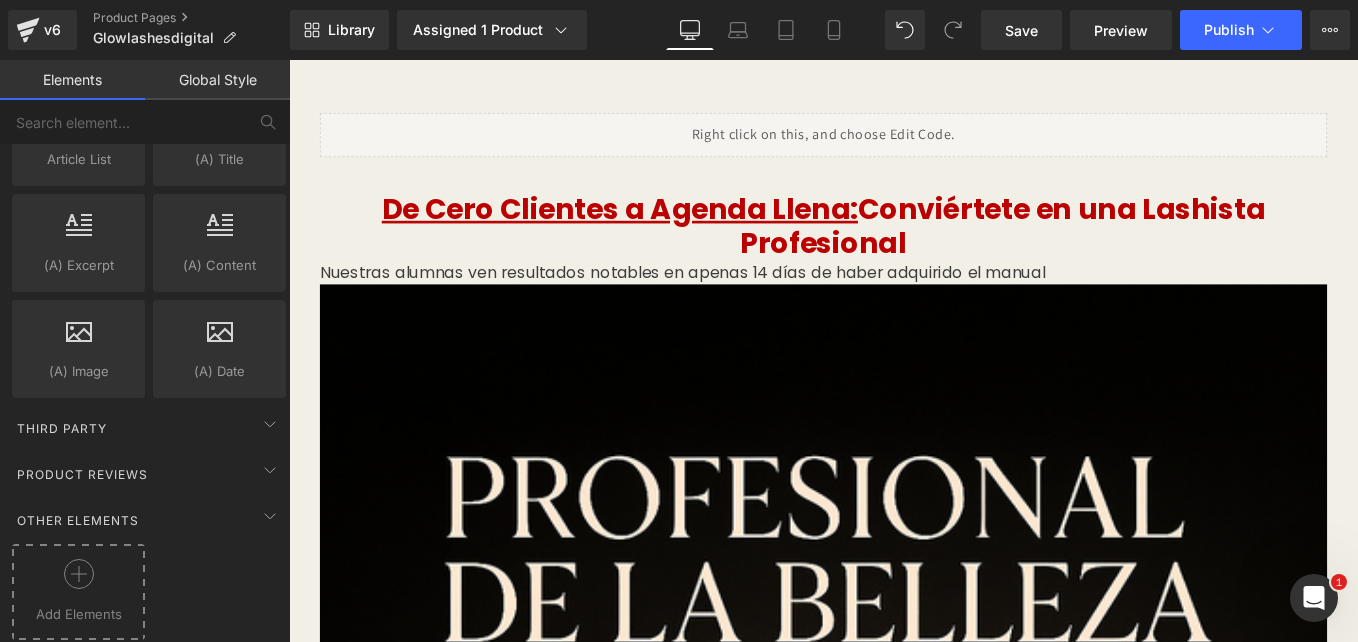 click at bounding box center [78, 581] 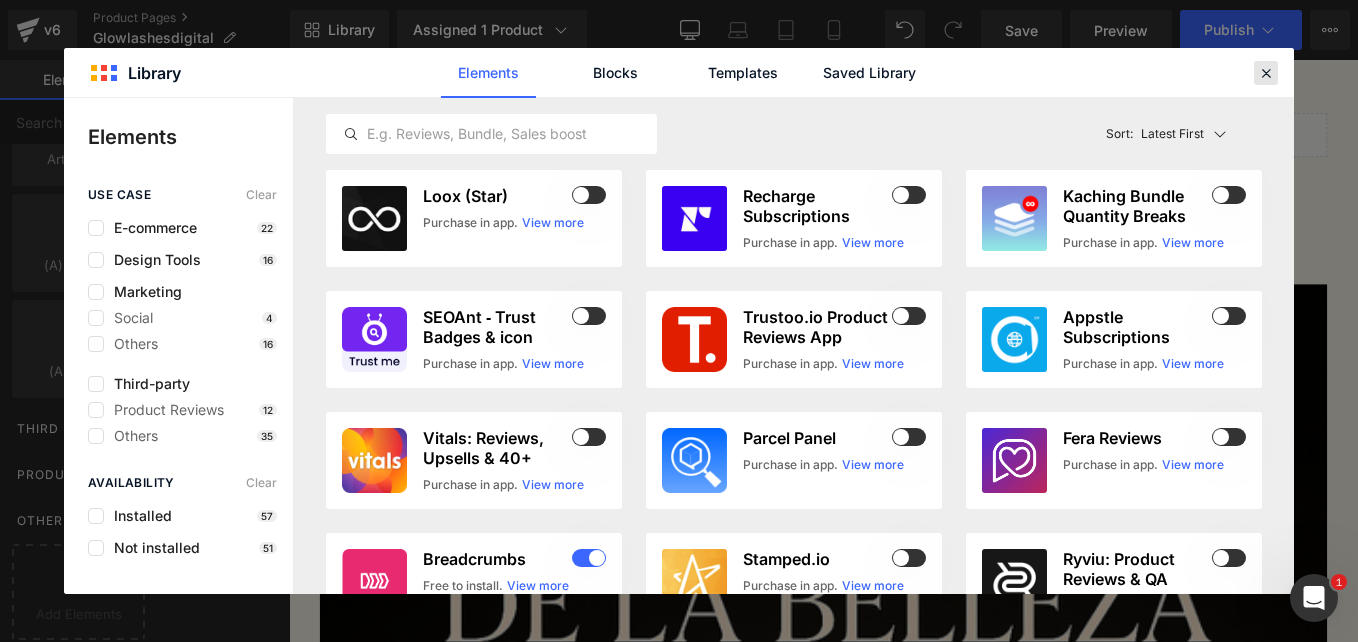 drag, startPoint x: 1266, startPoint y: 71, endPoint x: 107, endPoint y: 152, distance: 1161.827 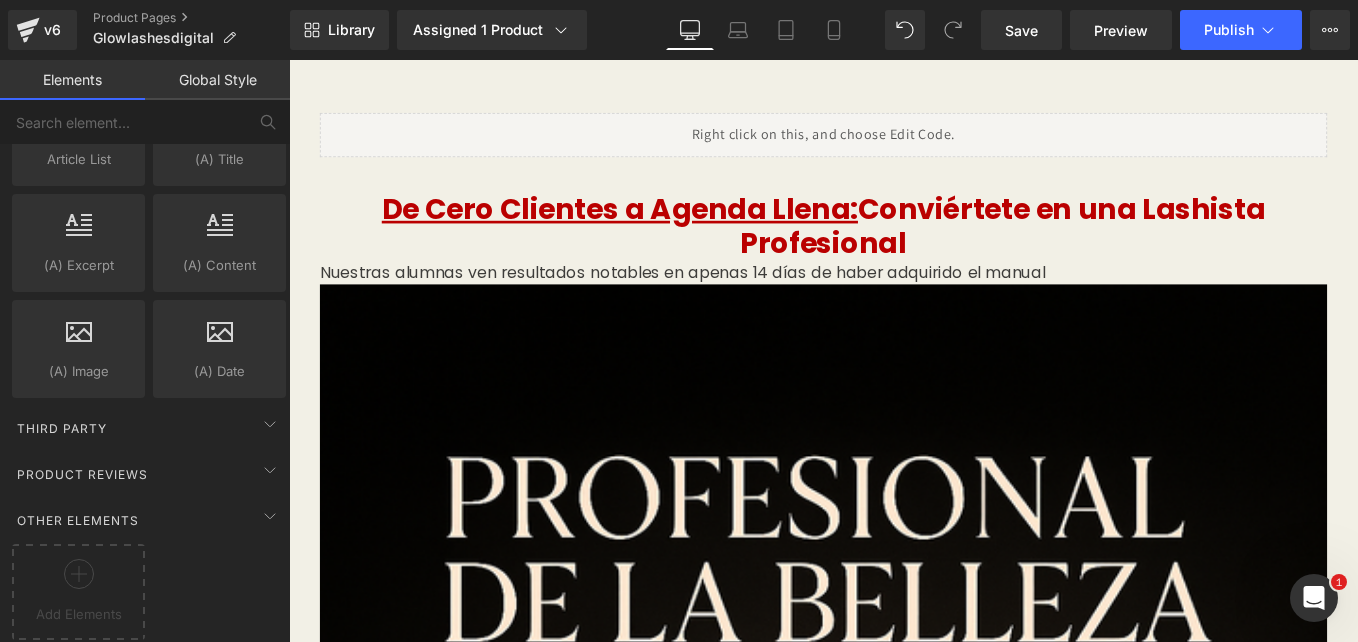 scroll, scrollTop: 3213, scrollLeft: 0, axis: vertical 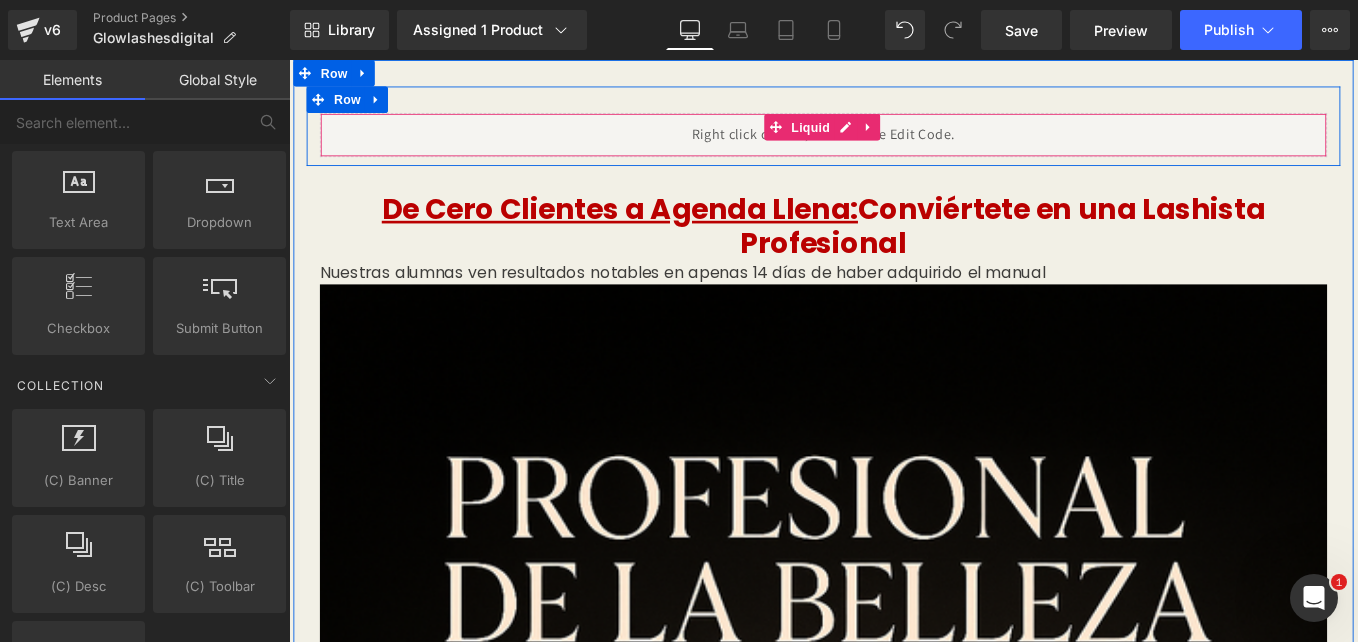 click on "Liquid" at bounding box center (894, 145) 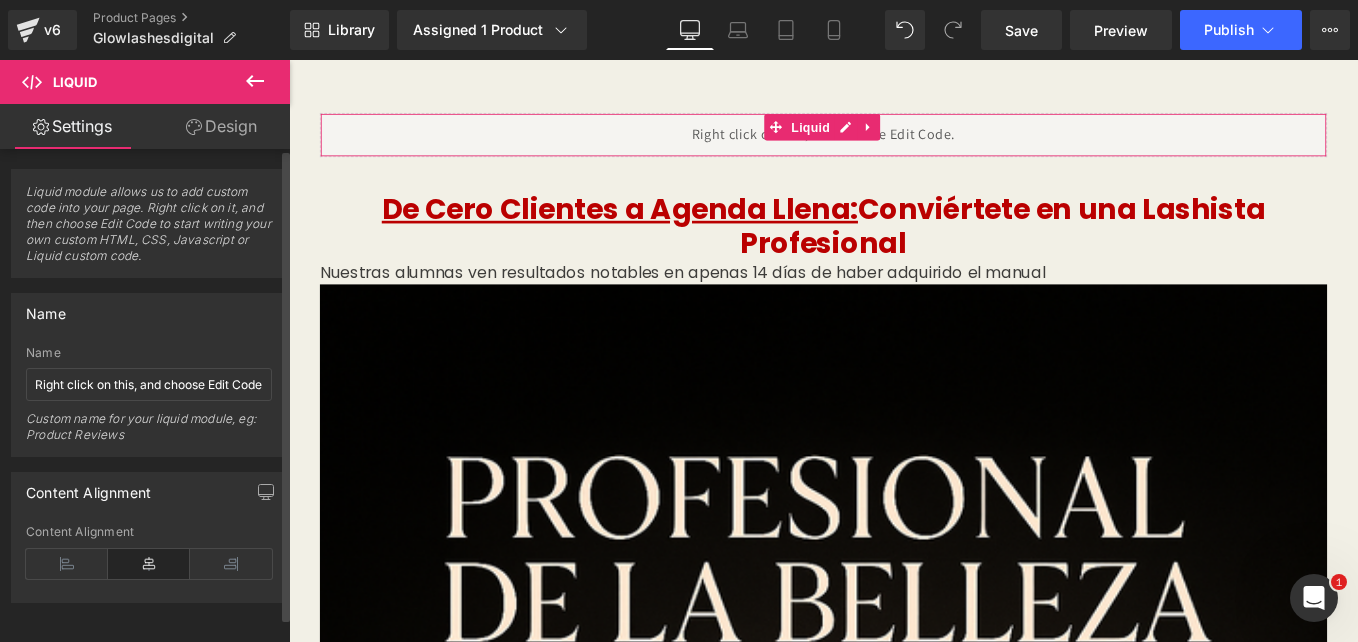 click on "Liquid module allows us to add custom code into your page. Right click on it, and then choose Edit Code to start writing your own custom HTML, CSS, Javascript or Liquid custom code." at bounding box center [149, 230] 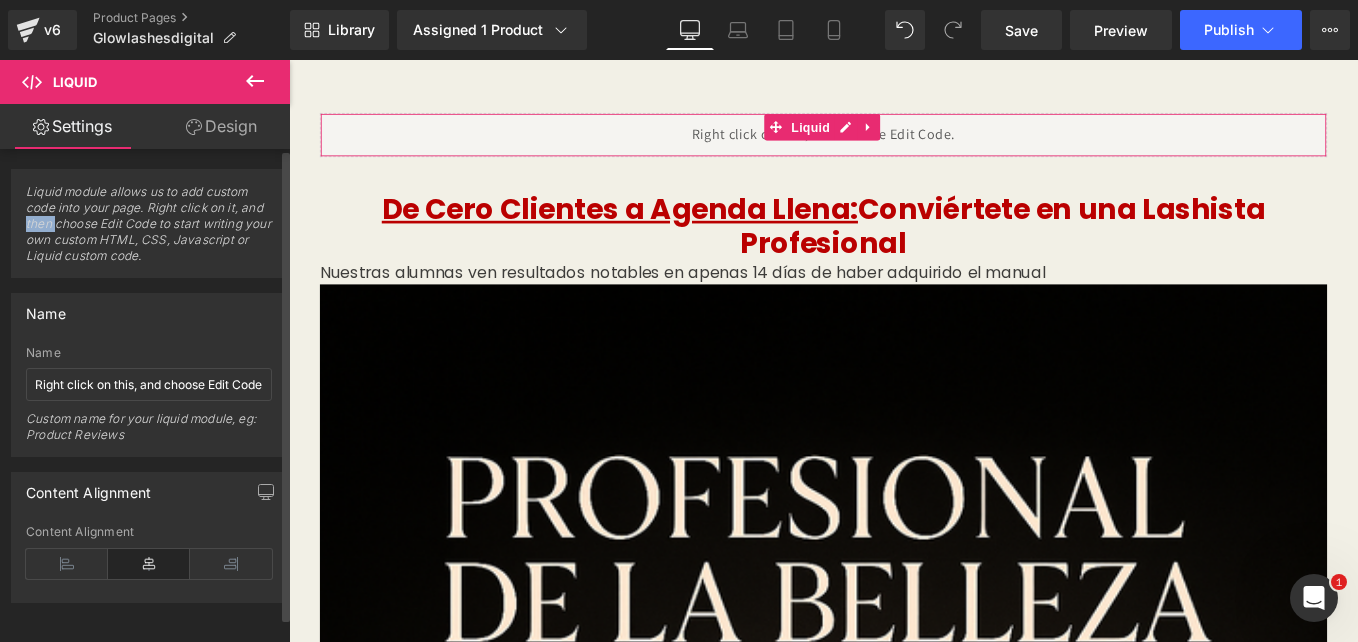 click on "Liquid module allows us to add custom code into your page. Right click on it, and then choose Edit Code to start writing your own custom HTML, CSS, Javascript or Liquid custom code." at bounding box center [149, 230] 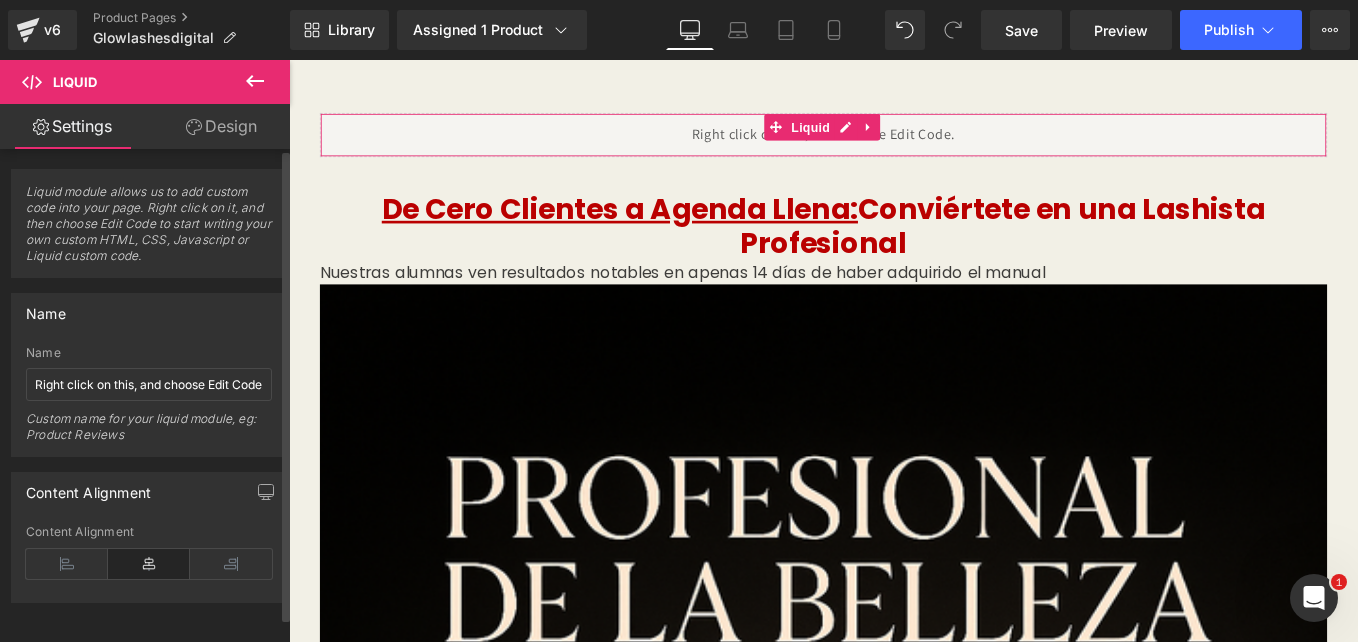 drag, startPoint x: 72, startPoint y: 228, endPoint x: 90, endPoint y: 216, distance: 21.633308 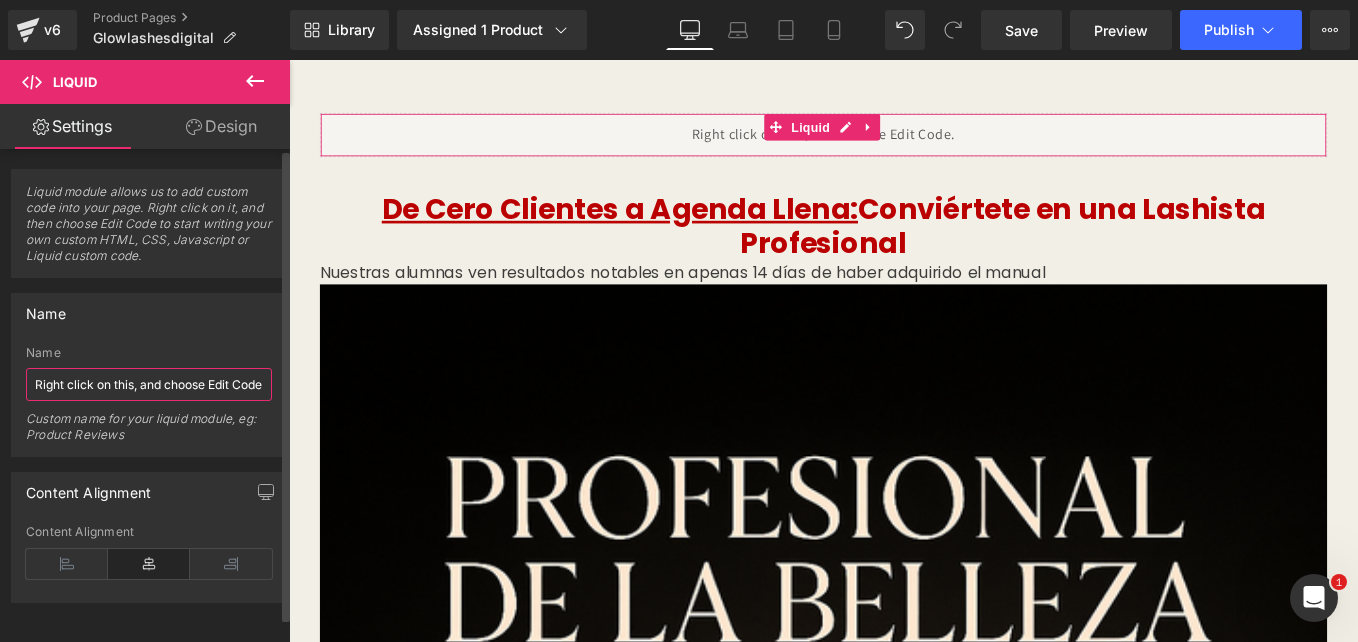 click on "Right click on this, and choose Edit Code." at bounding box center [149, 384] 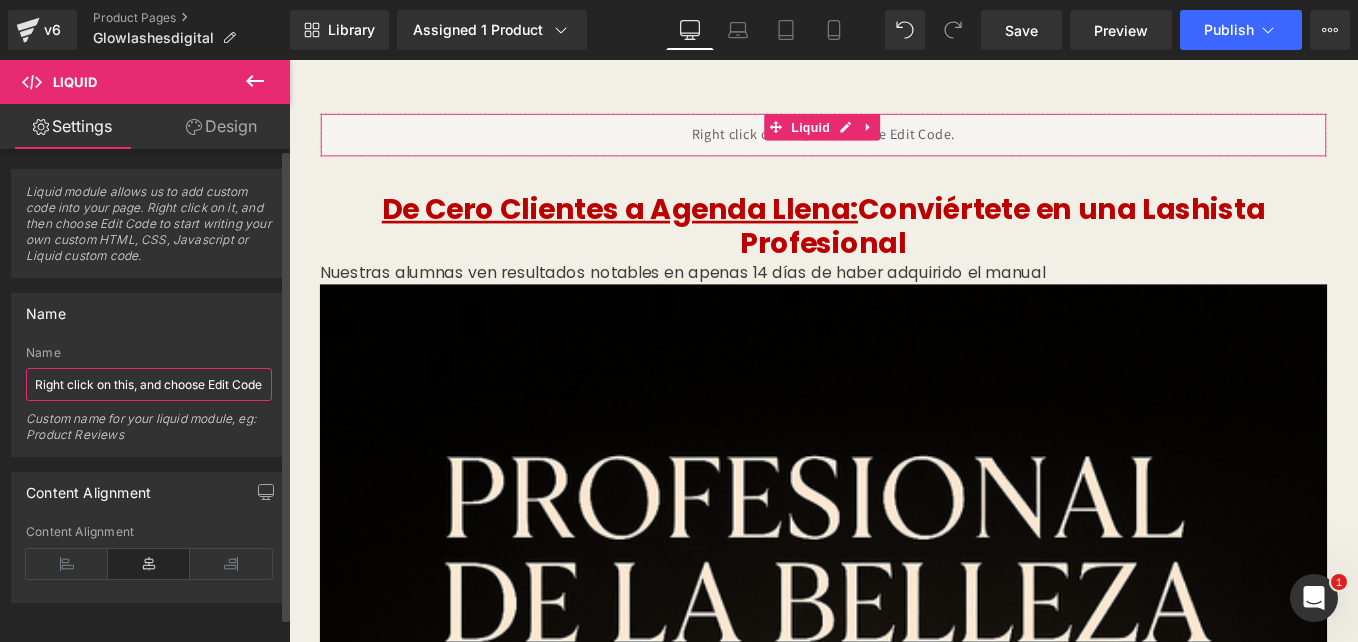 click on "Right click on this, and choose Edit Code." at bounding box center (149, 384) 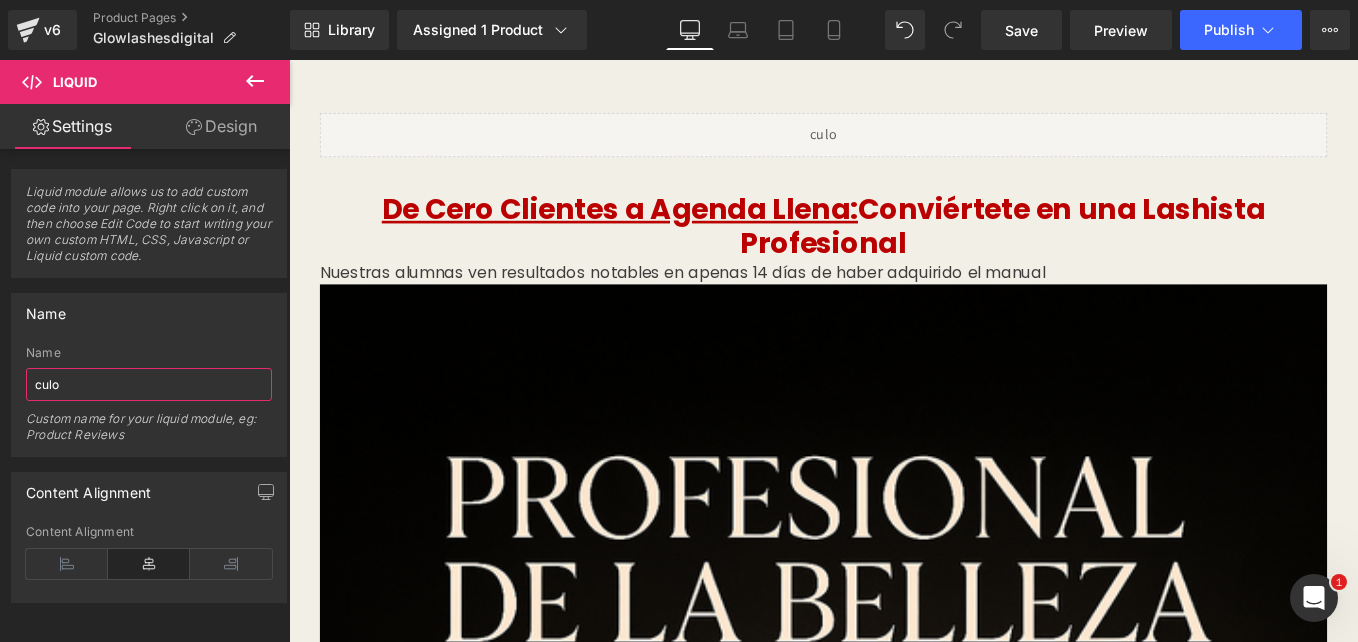 drag, startPoint x: 118, startPoint y: 372, endPoint x: -4, endPoint y: 357, distance: 122.91867 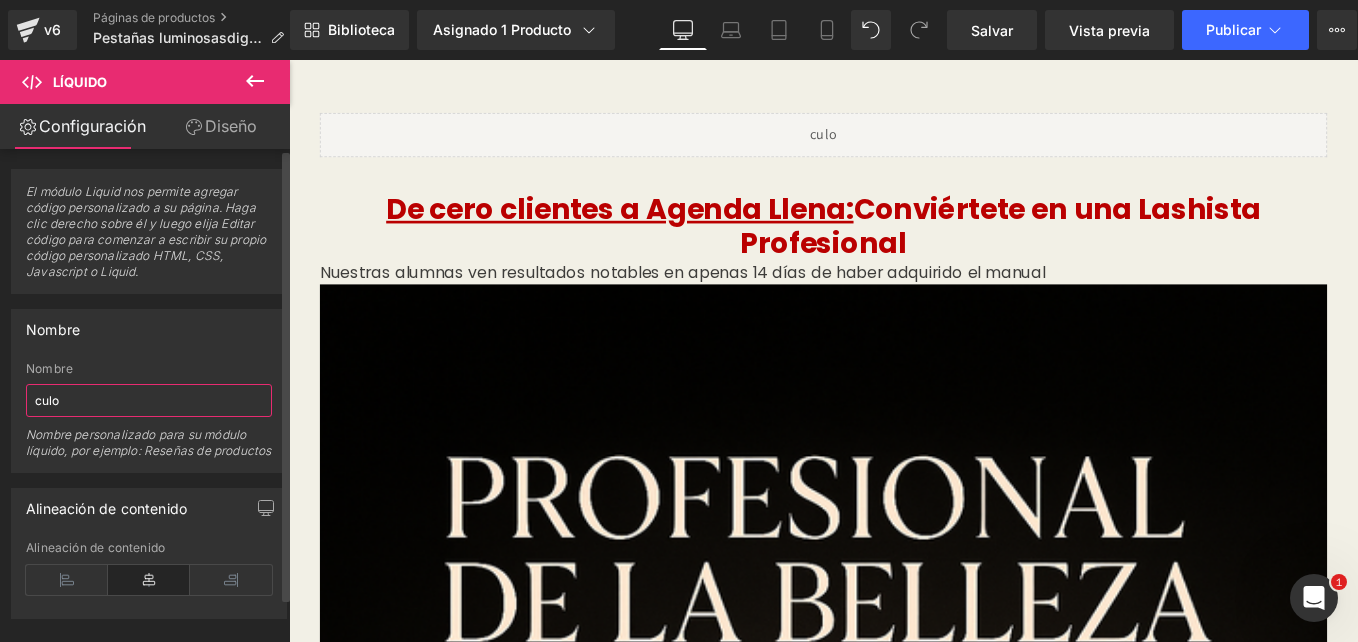 click on "culo" at bounding box center [149, 400] 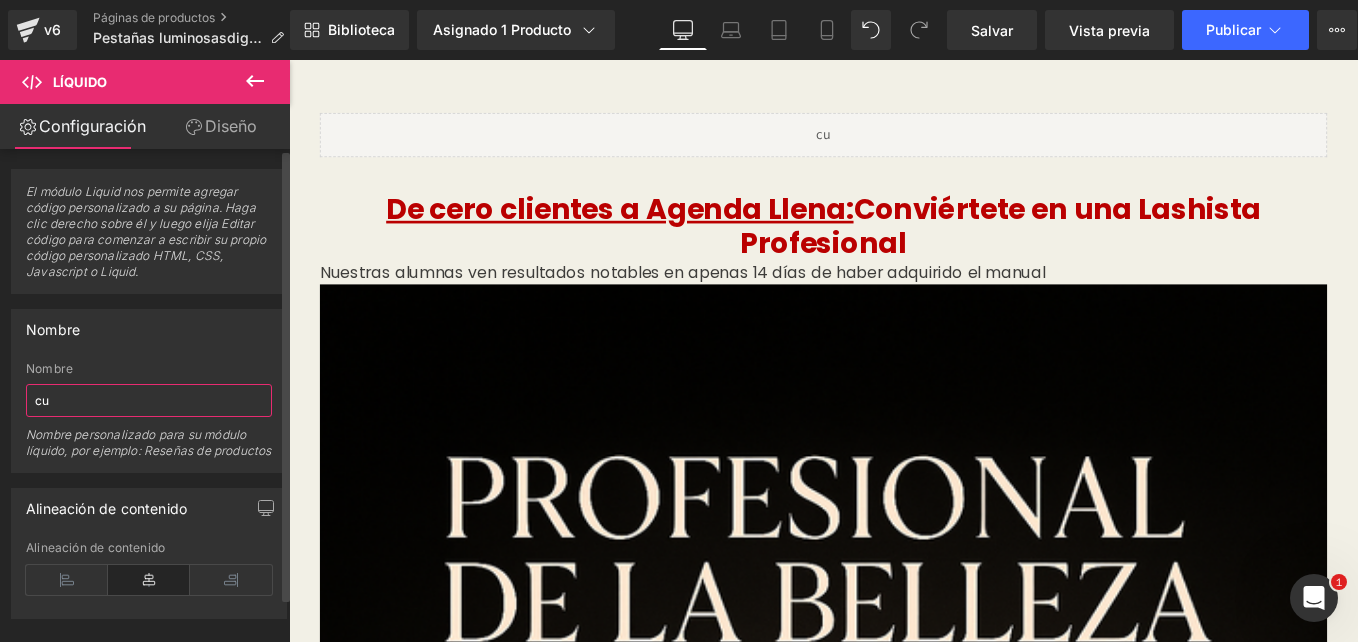 type on "c" 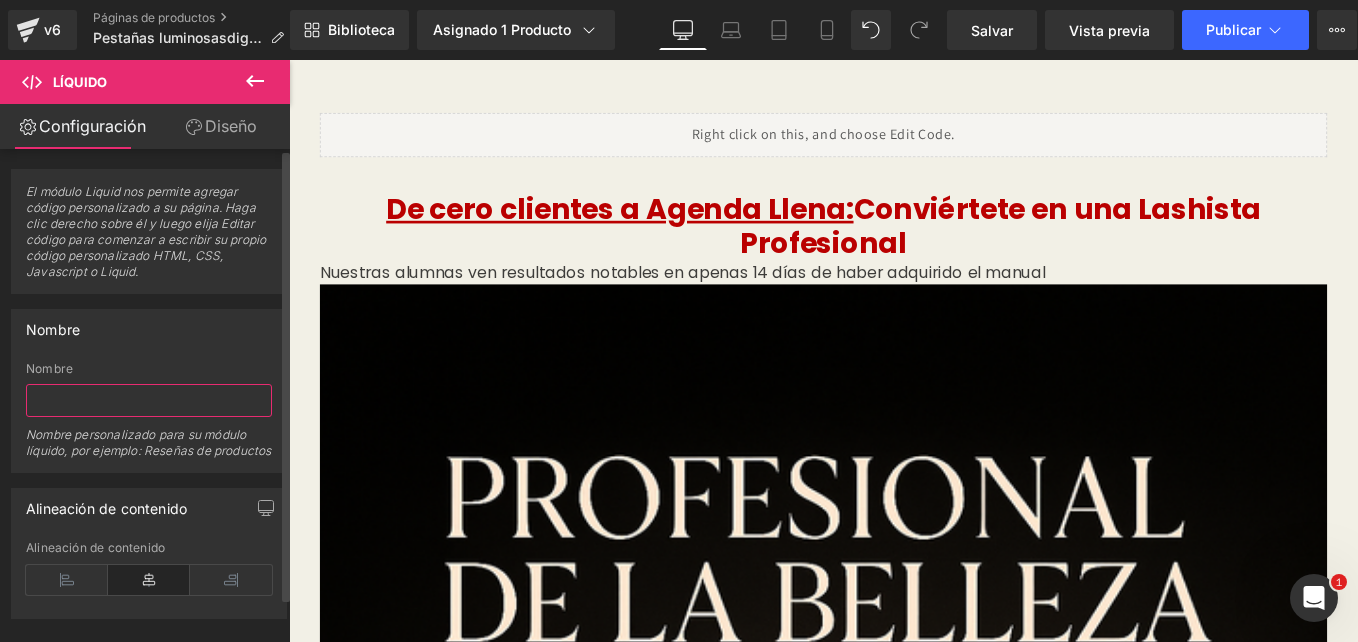 type 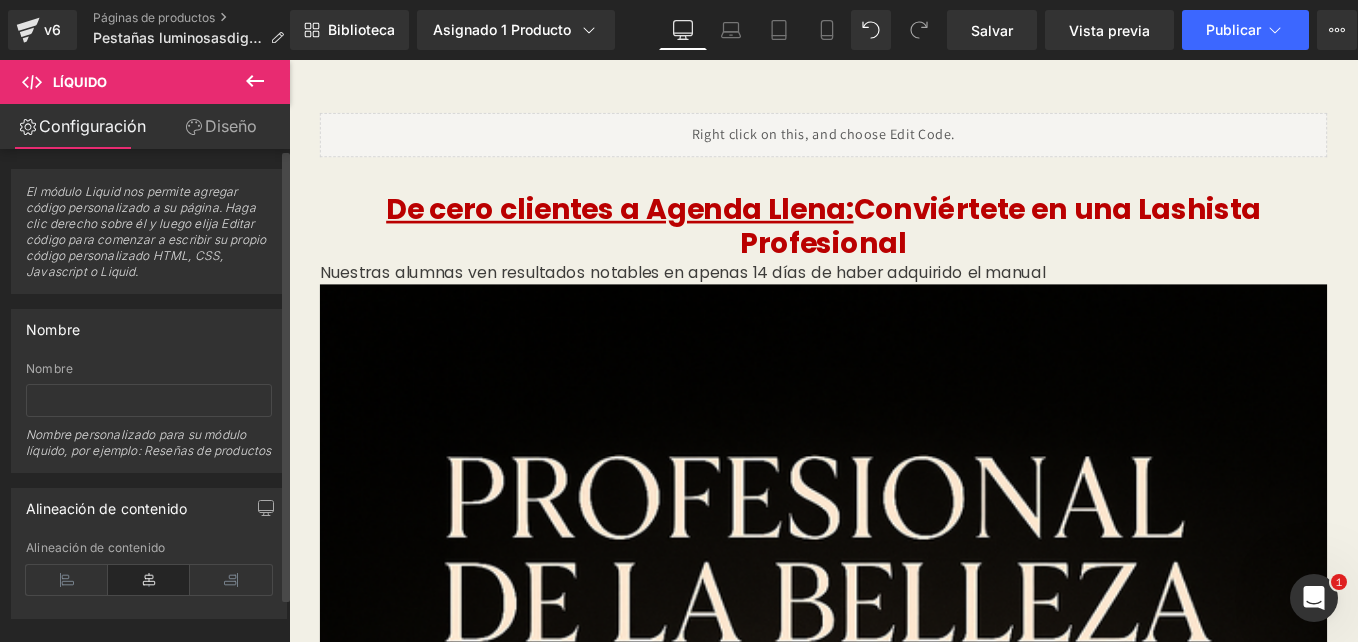 click on "Nombre Nombre Nombre personalizado para su módulo líquido, por ejemplo: Reseñas de productos" at bounding box center [149, 391] 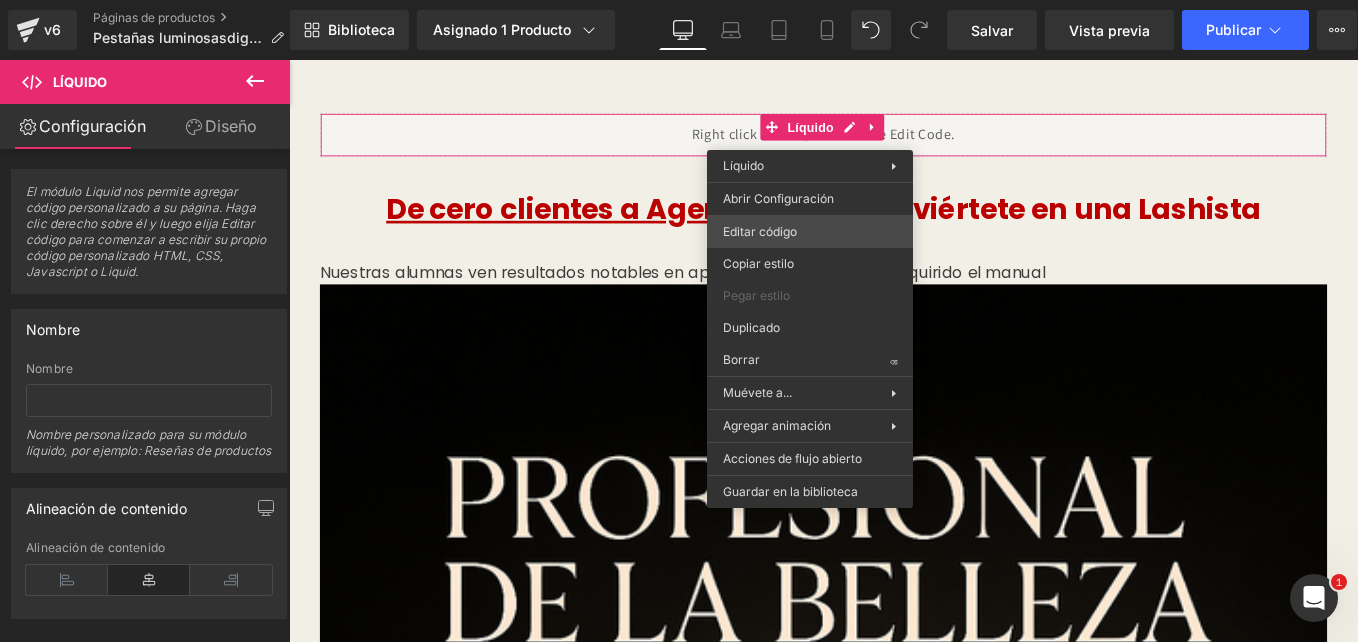 click on "Liquid  You are previewing how the   will restyle your page. You can not edit Elements in Preset Preview Mode.  v6 Páginas de productos Pestañas luminosasdigital Biblioteca Asignado 1 Producto  Product Preview
Lash Mastery: Domina el mundo de la belleza Manage assigned products Desktop Desktop Laptop Tablet Mobile Salvar Vista previa Publicar Scheduled Upgrade Plan View Live Page View with current Template Save Template to Library Schedule Publish  Optimize  Publish Settings Shortcuts  Your page can’t be published   You've reached the maximum number of published pages on your plan  (1/1).  You need to upgrade your plan or unpublish all your pages to get 1 publish slot.   Unpublish pages   Upgrade plan  Elements Global Style Base Row  rows, columns, layouts, div Heading  headings, titles, h1,h2,h3,h4,h5,h6 Text Block  texts, paragraphs, contents, blocks Image  images, photos, alts, uploads Icon  icons, symbols Button  button, call to action, cta Separator  separators, dividers, horizontal lines" at bounding box center (679, 0) 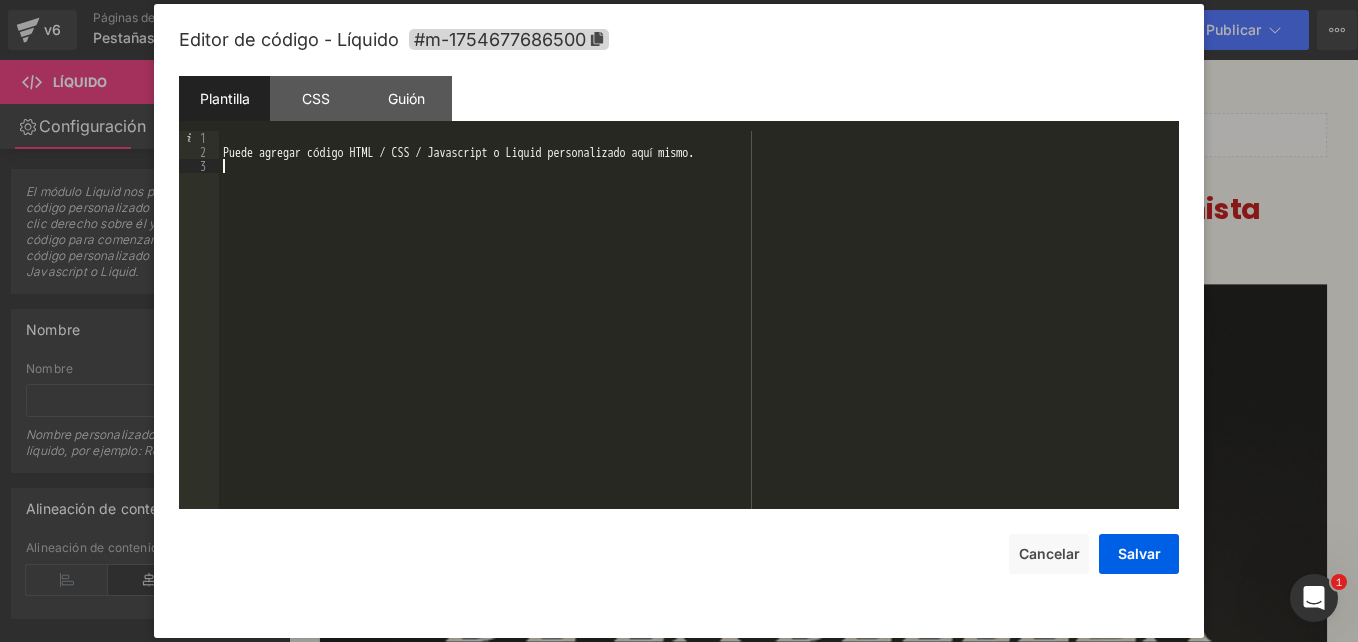 click on "Puede agregar código HTML / CSS / Javascript o Liquid personalizado aquí mismo." at bounding box center (699, 334) 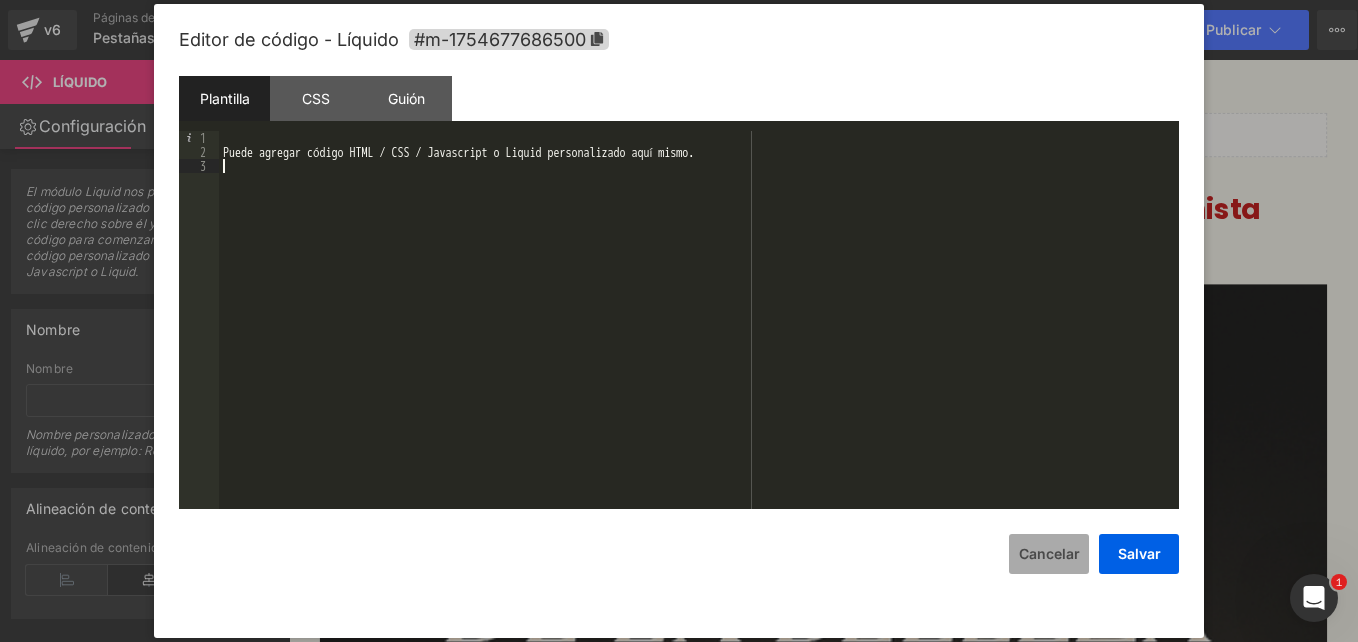 click on "Cancelar" at bounding box center [1049, 554] 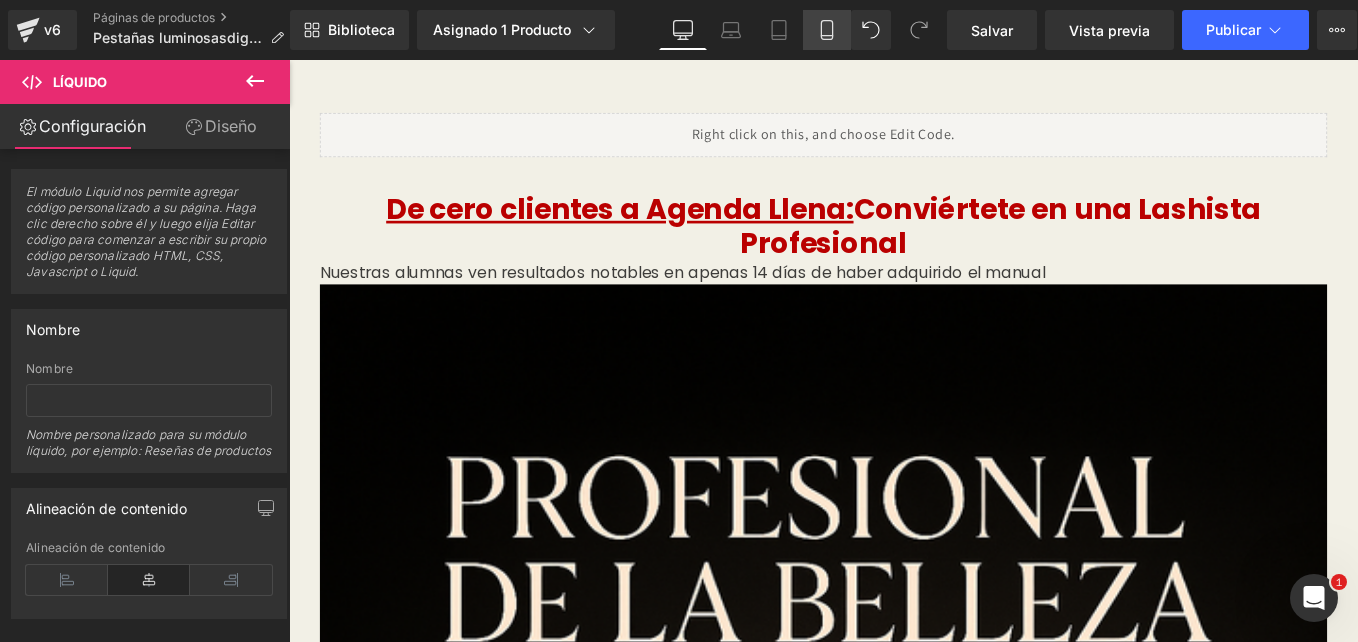 click 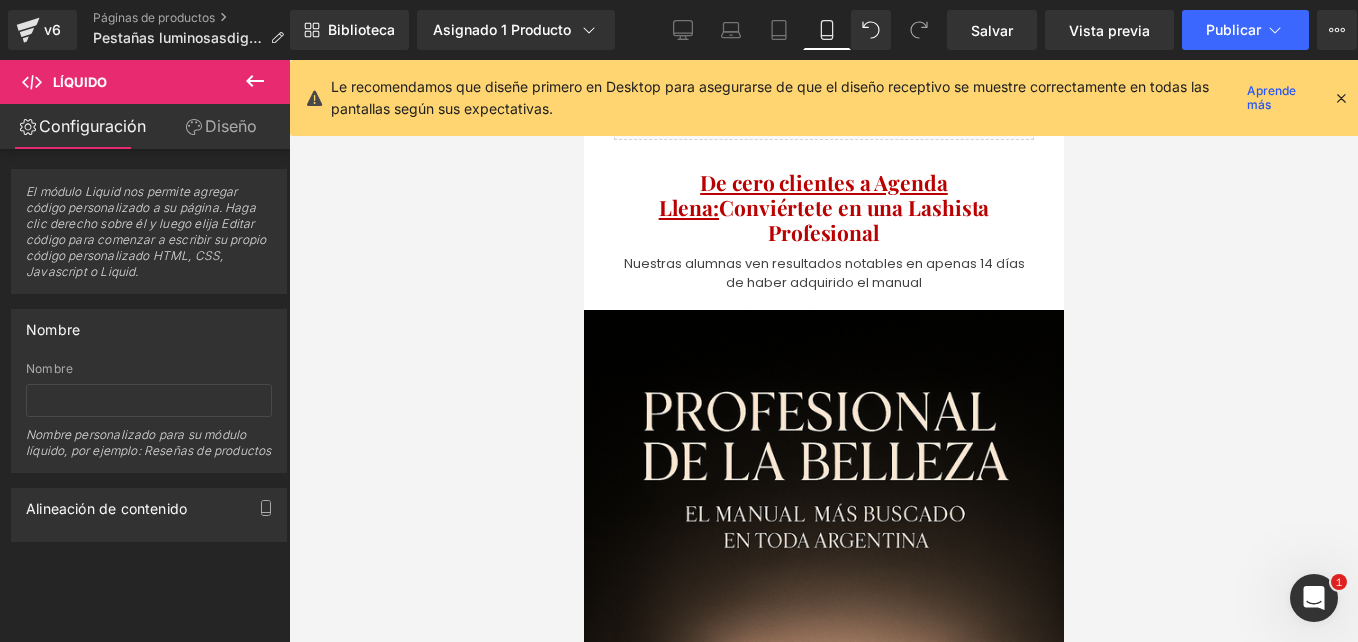 click at bounding box center (1341, 98) 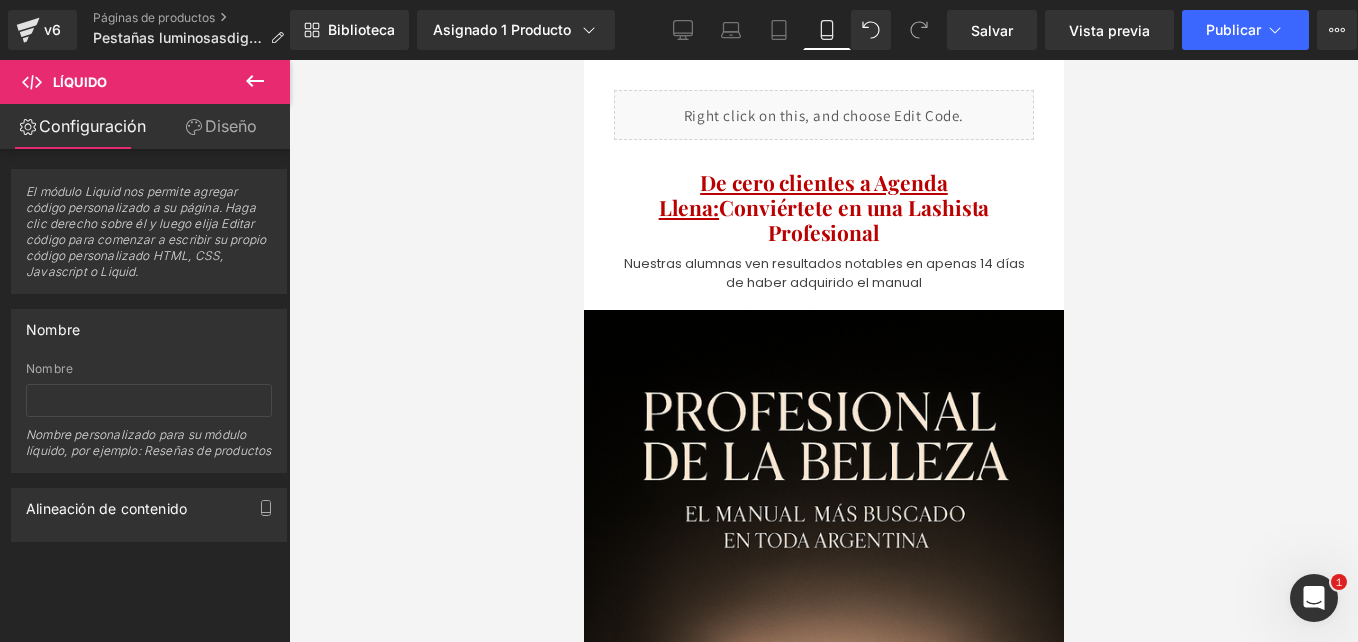 click 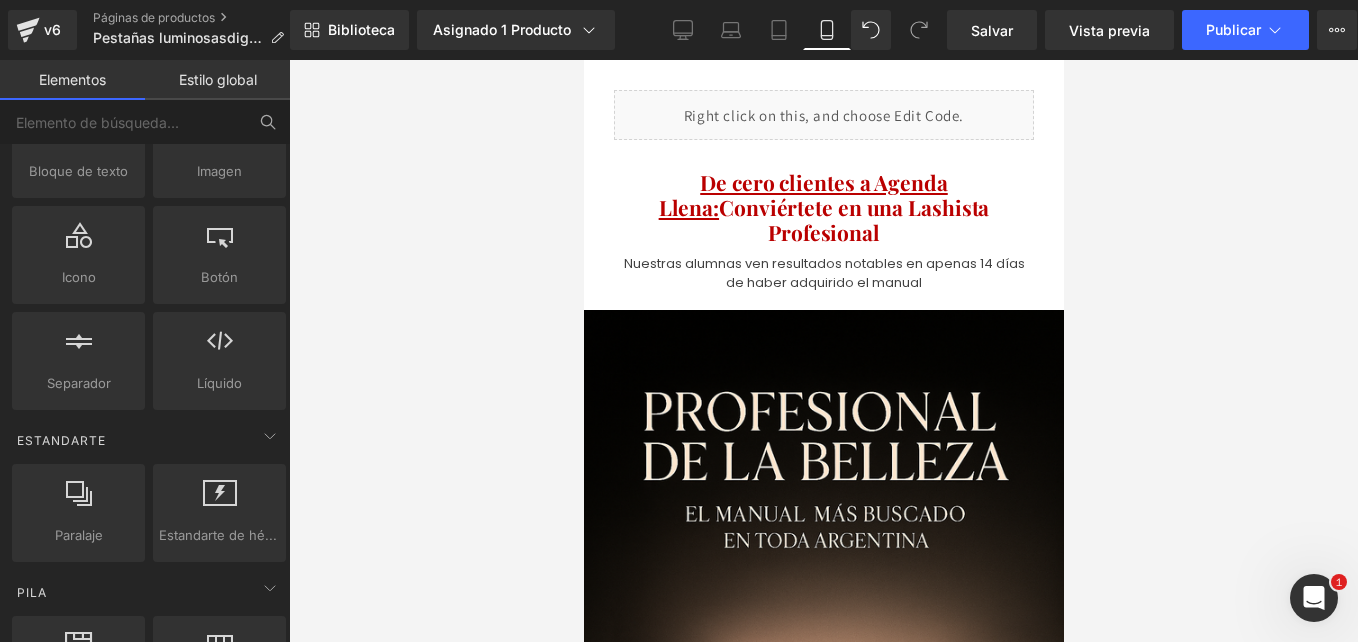 scroll, scrollTop: 0, scrollLeft: 0, axis: both 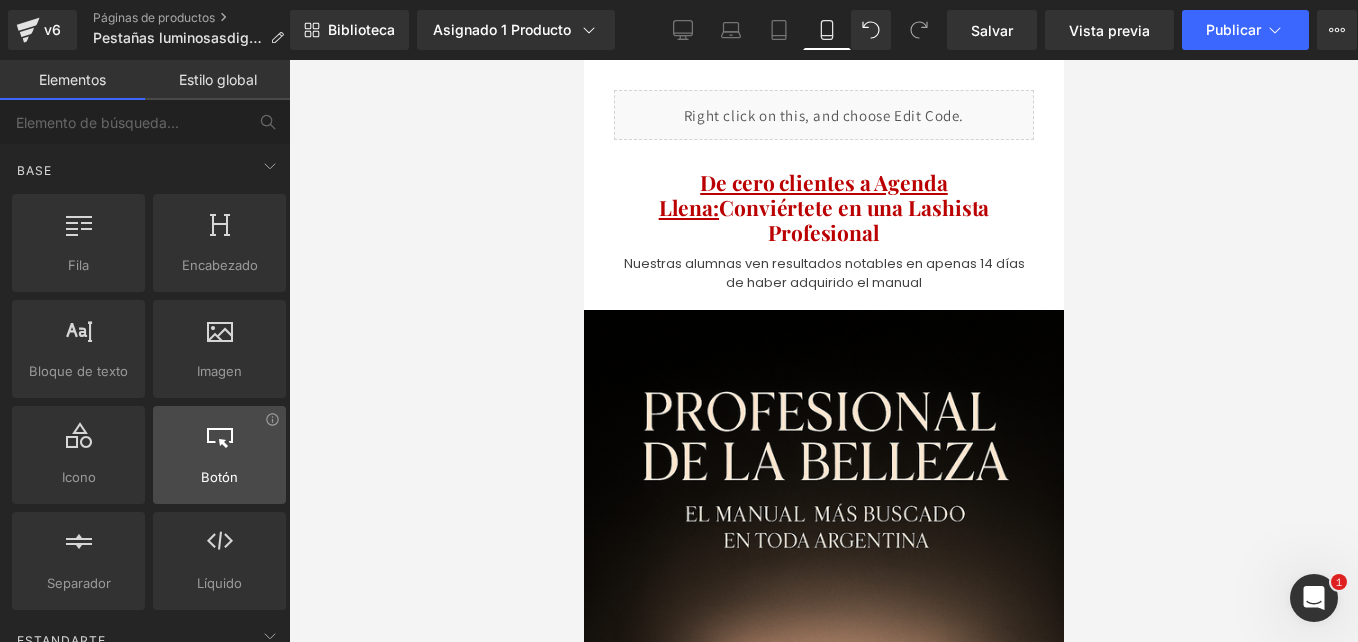 drag, startPoint x: 308, startPoint y: 416, endPoint x: 241, endPoint y: 488, distance: 98.35141 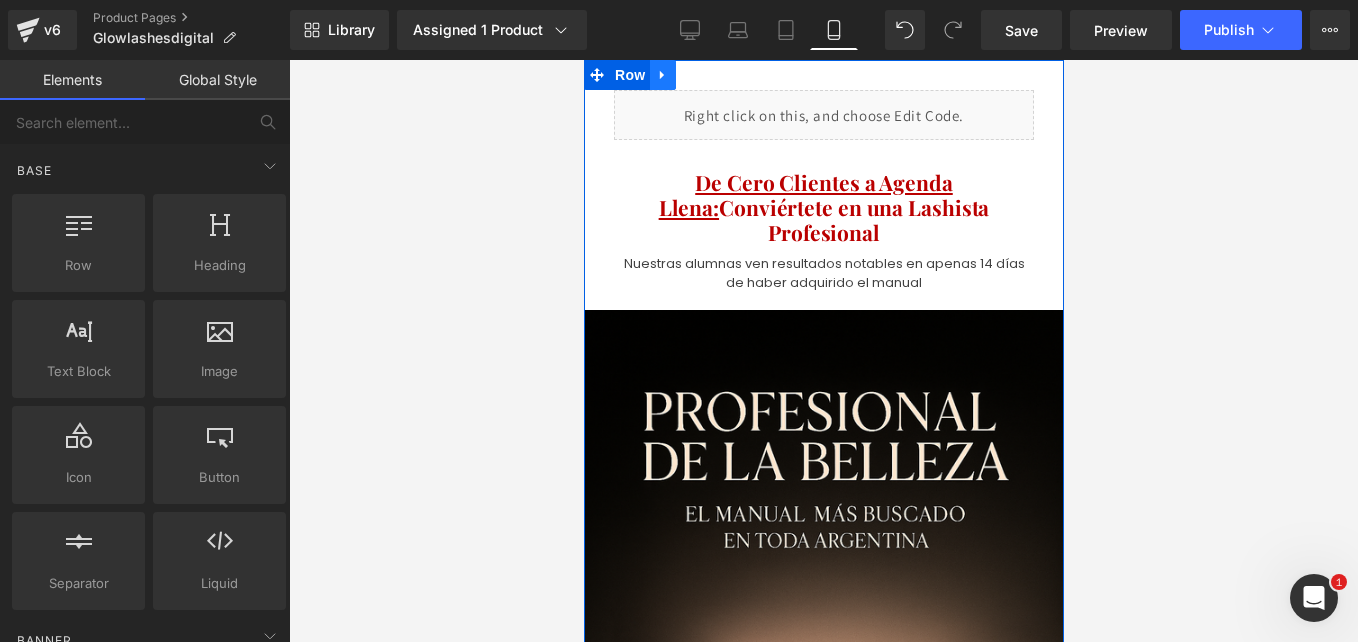 click 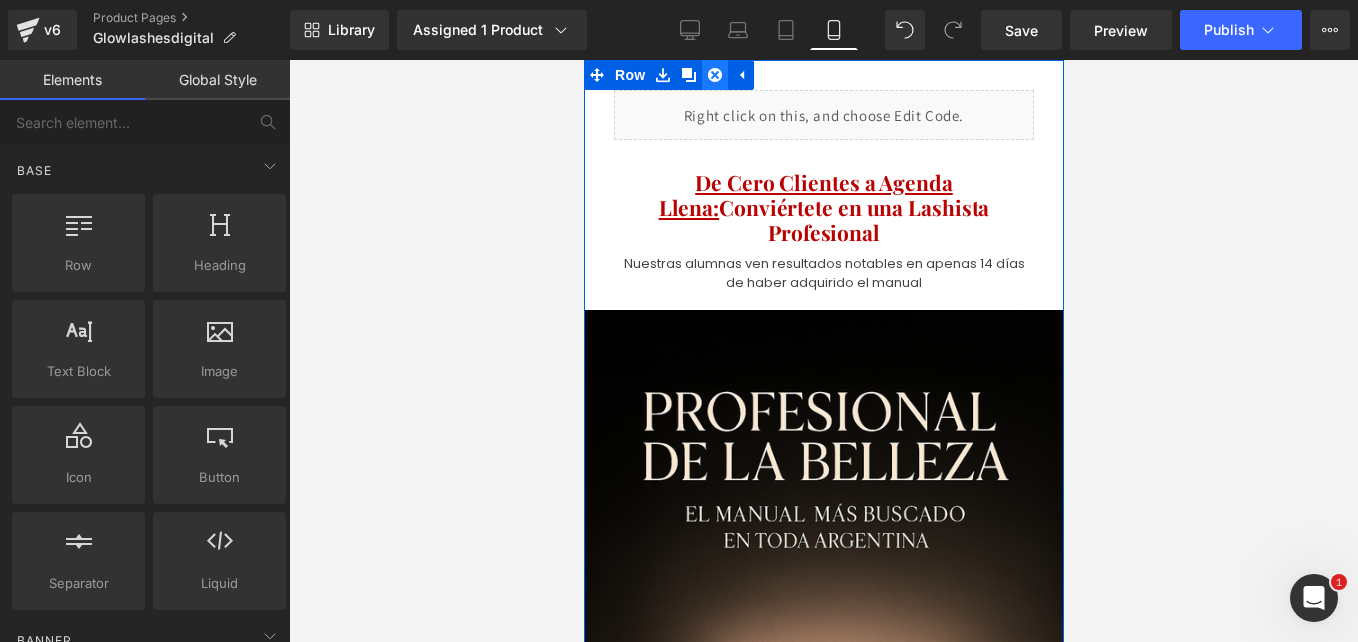 click 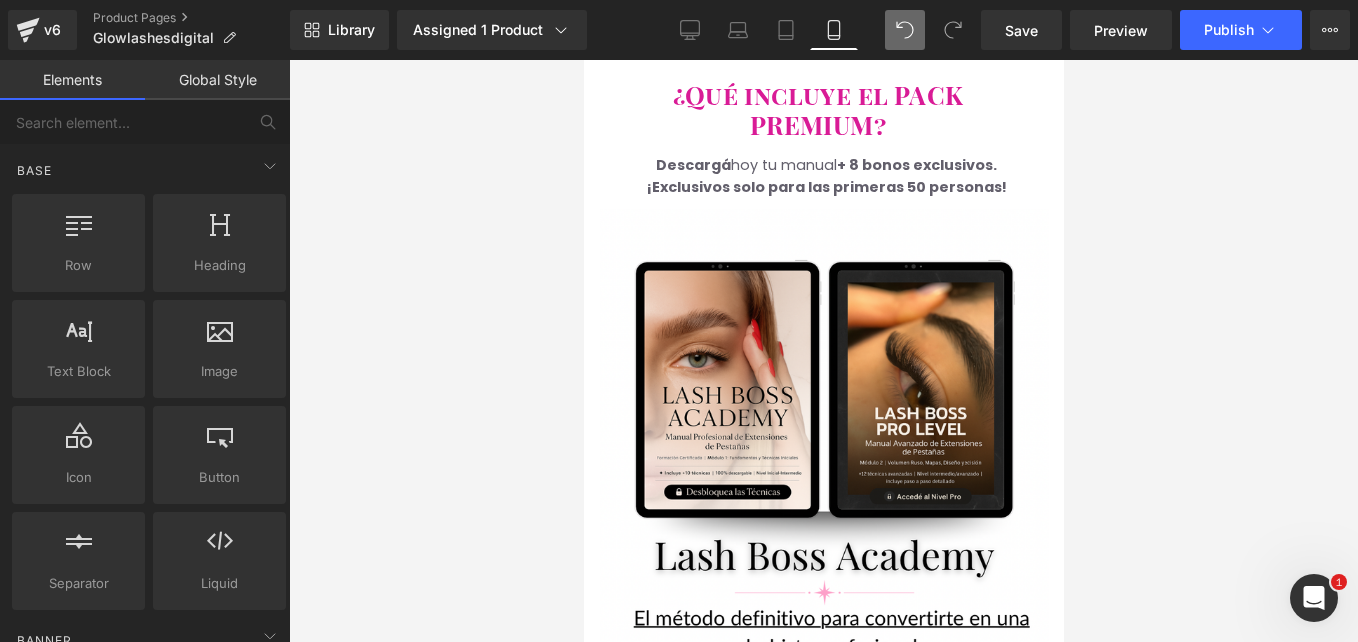 click 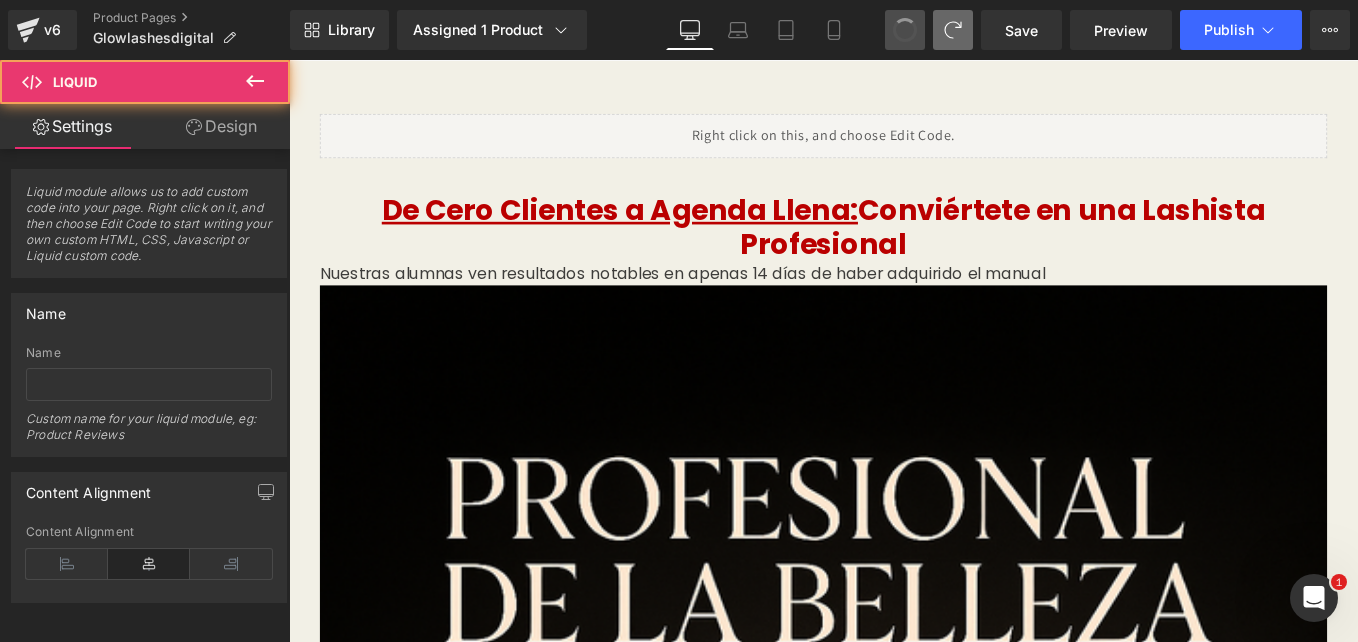 type on "Right click on this, and choose Edit Code." 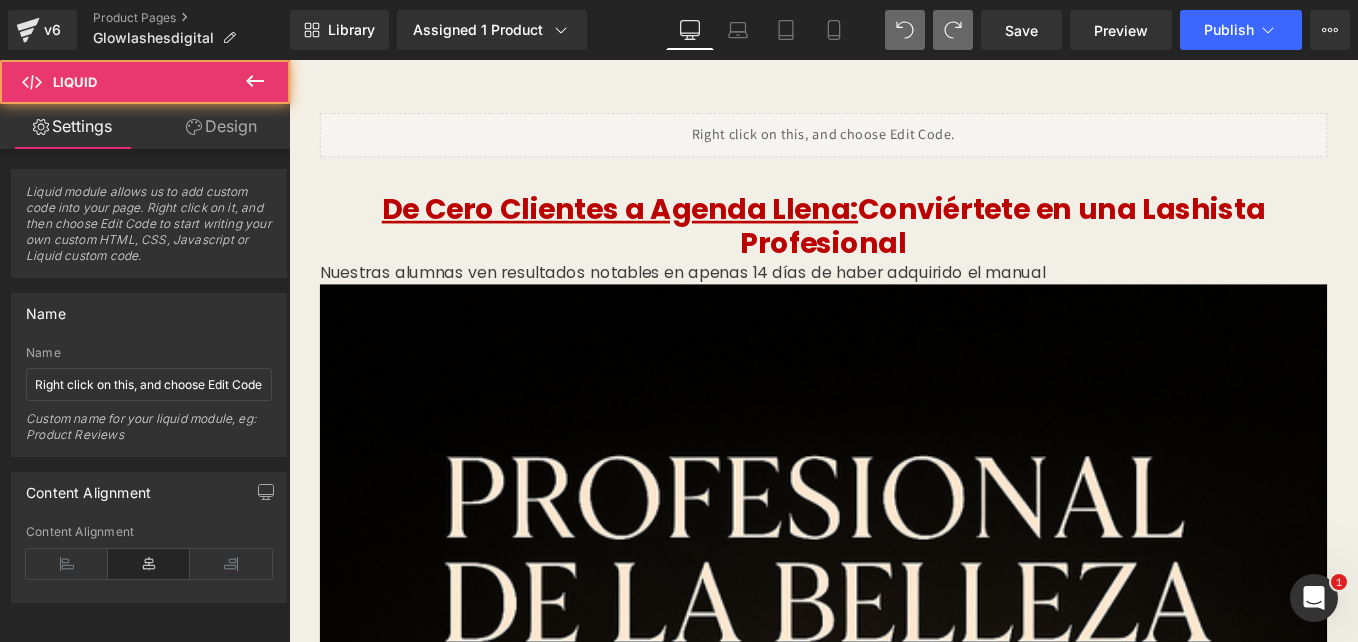 scroll, scrollTop: 30, scrollLeft: 0, axis: vertical 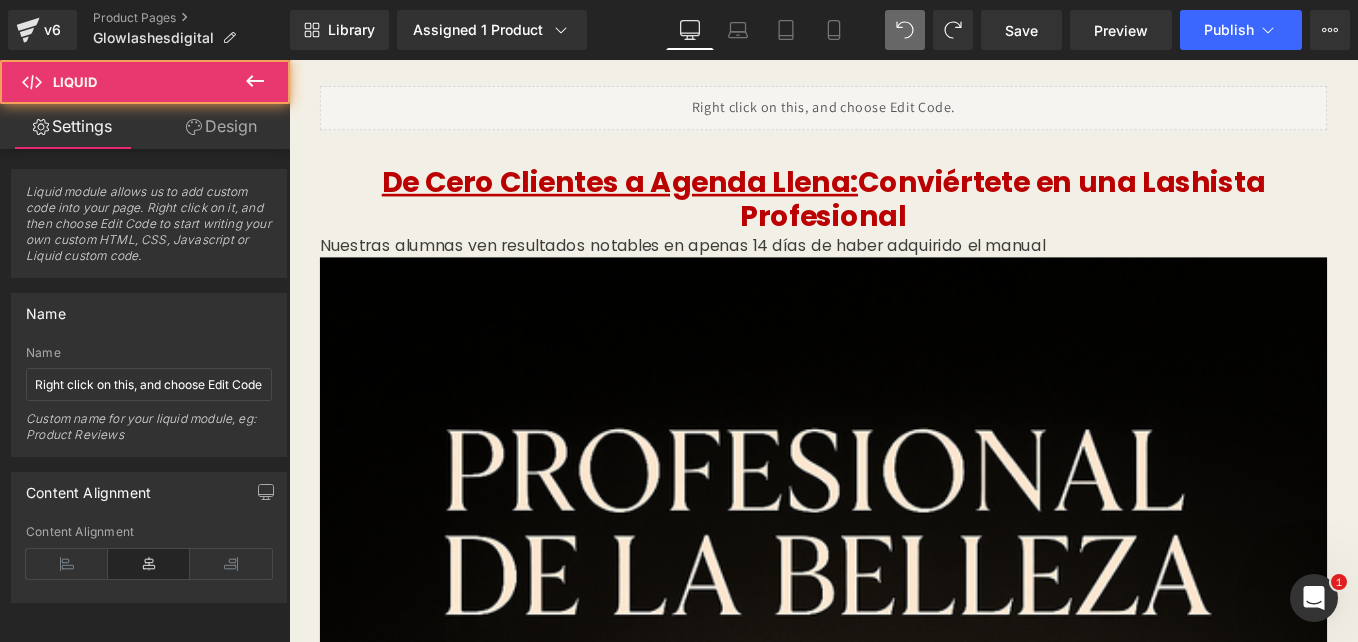 type 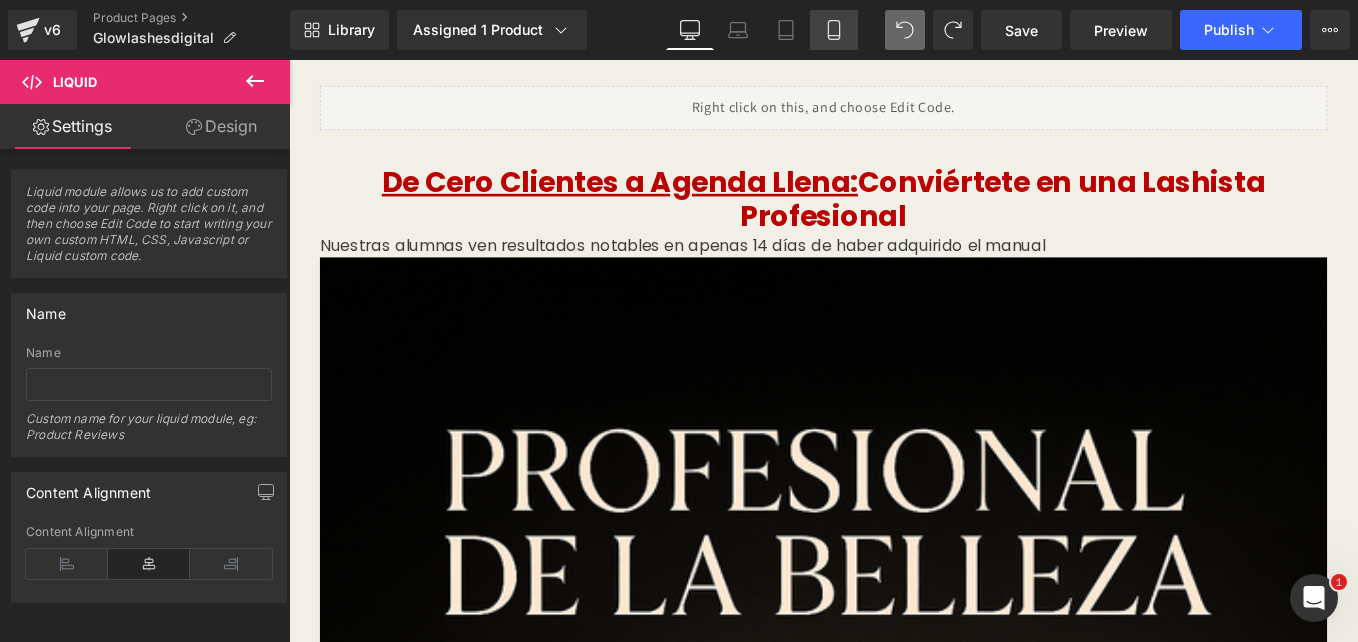 click on "Mobile" at bounding box center [834, 30] 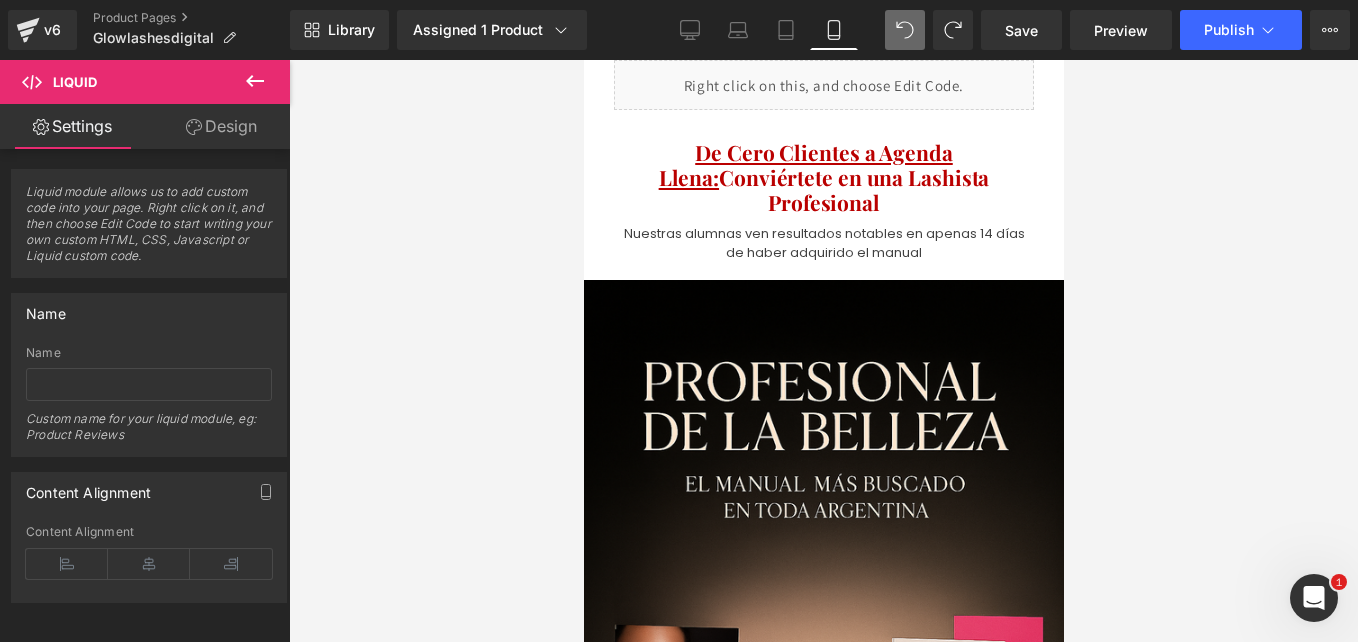 scroll, scrollTop: 0, scrollLeft: 0, axis: both 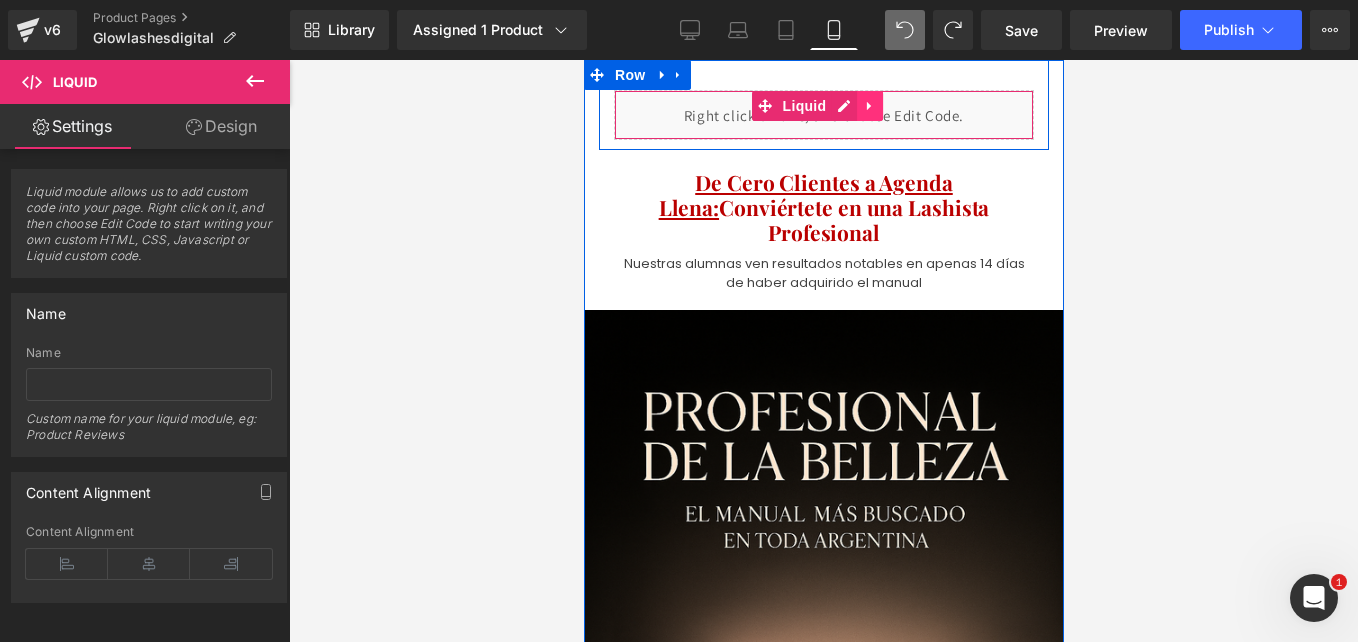 click 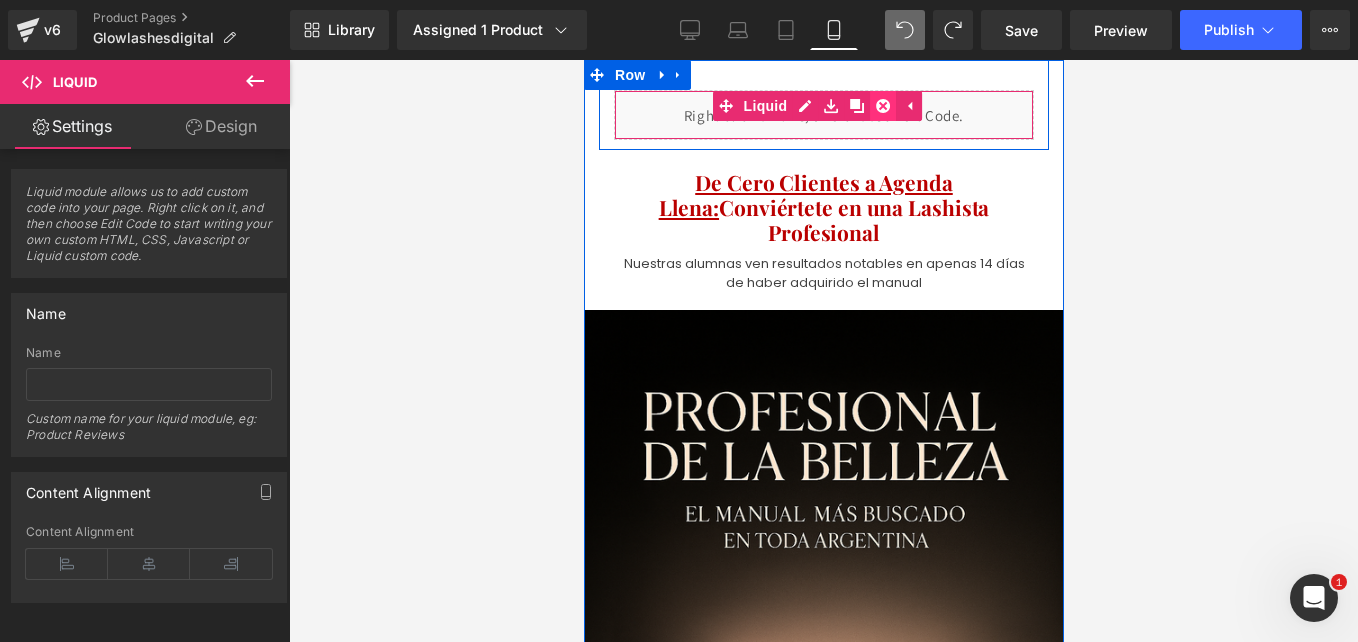 click at bounding box center (882, 106) 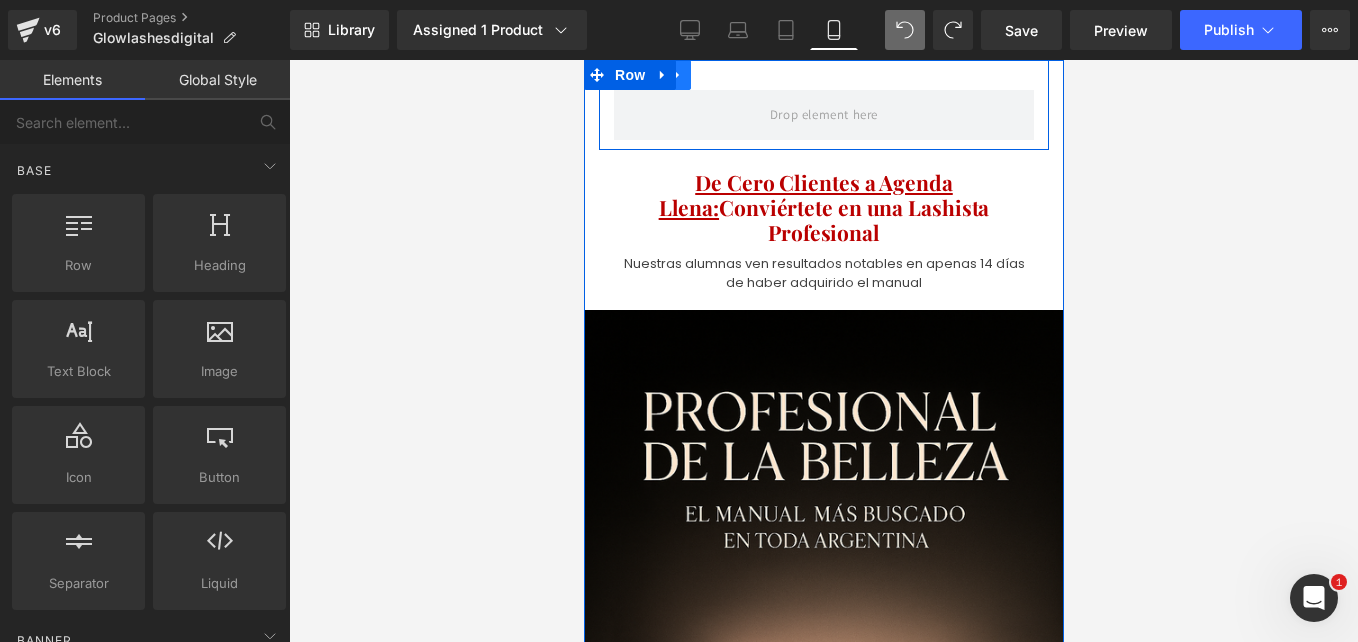 click 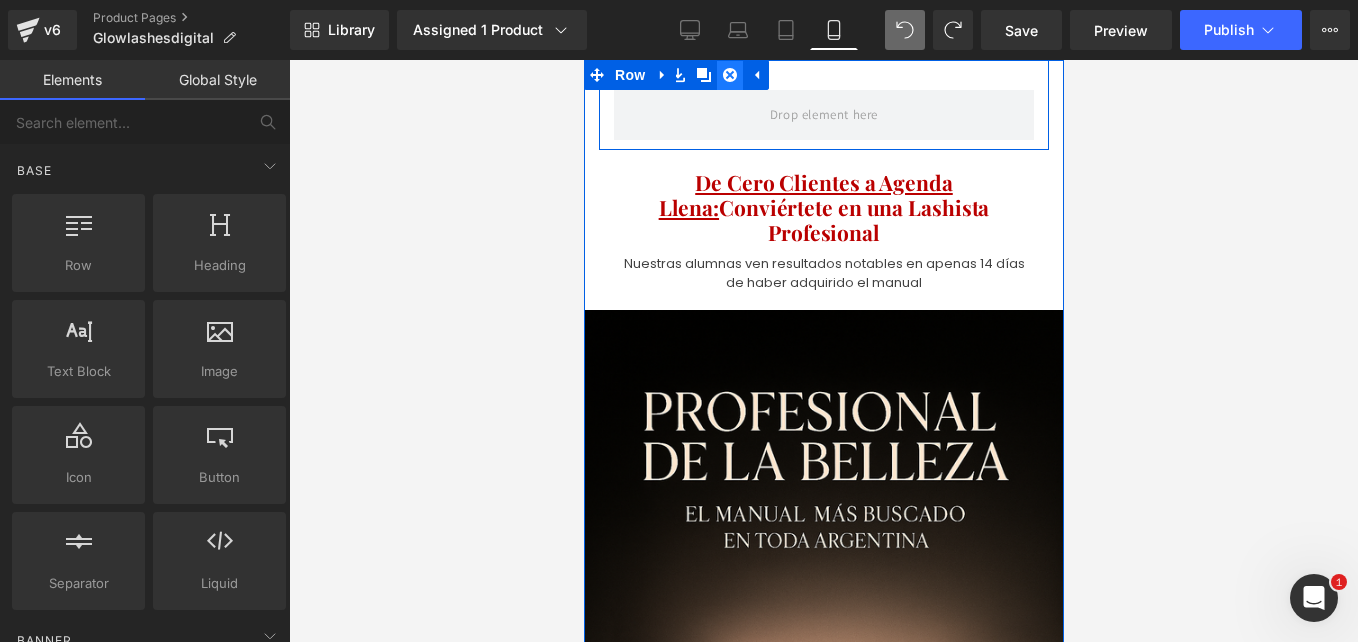 click 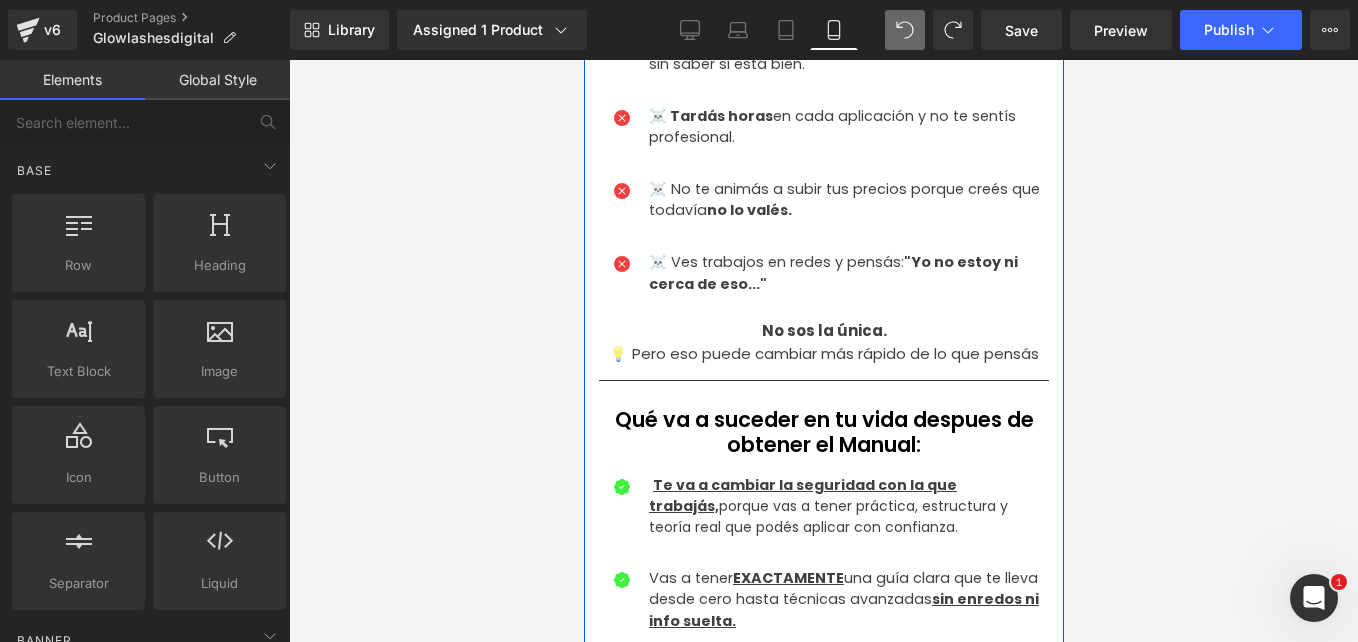 scroll, scrollTop: 1700, scrollLeft: 0, axis: vertical 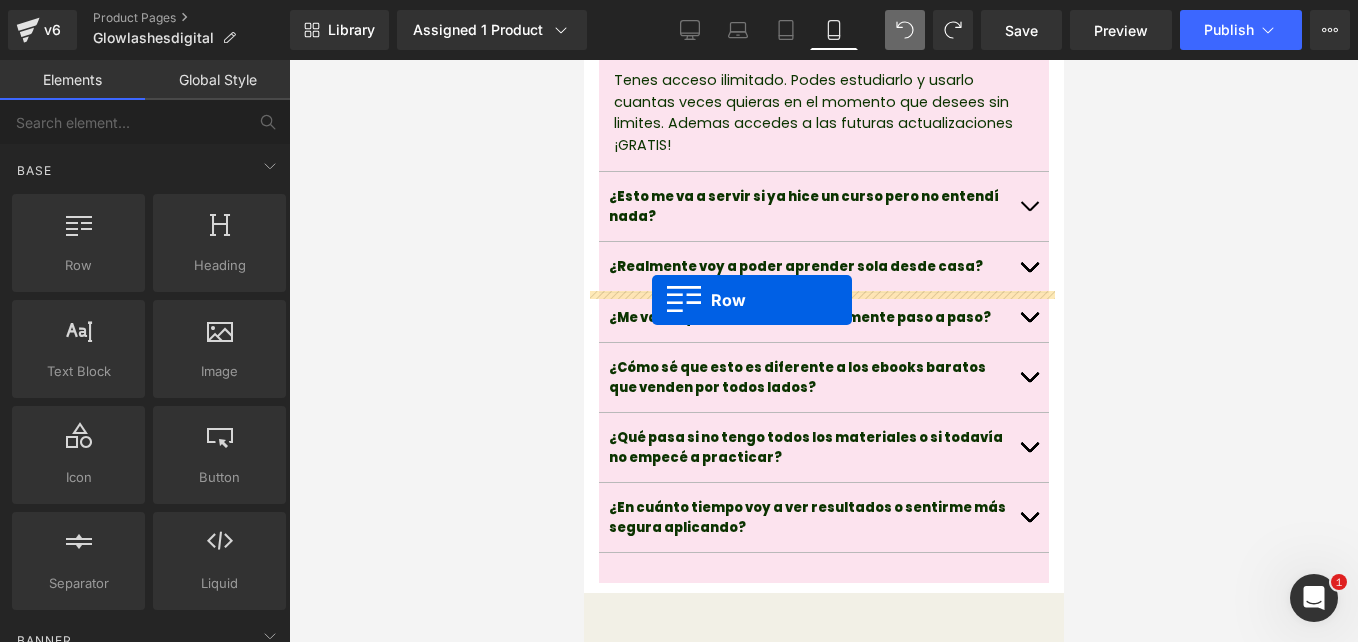 drag, startPoint x: 674, startPoint y: 305, endPoint x: 650, endPoint y: 300, distance: 24.5153 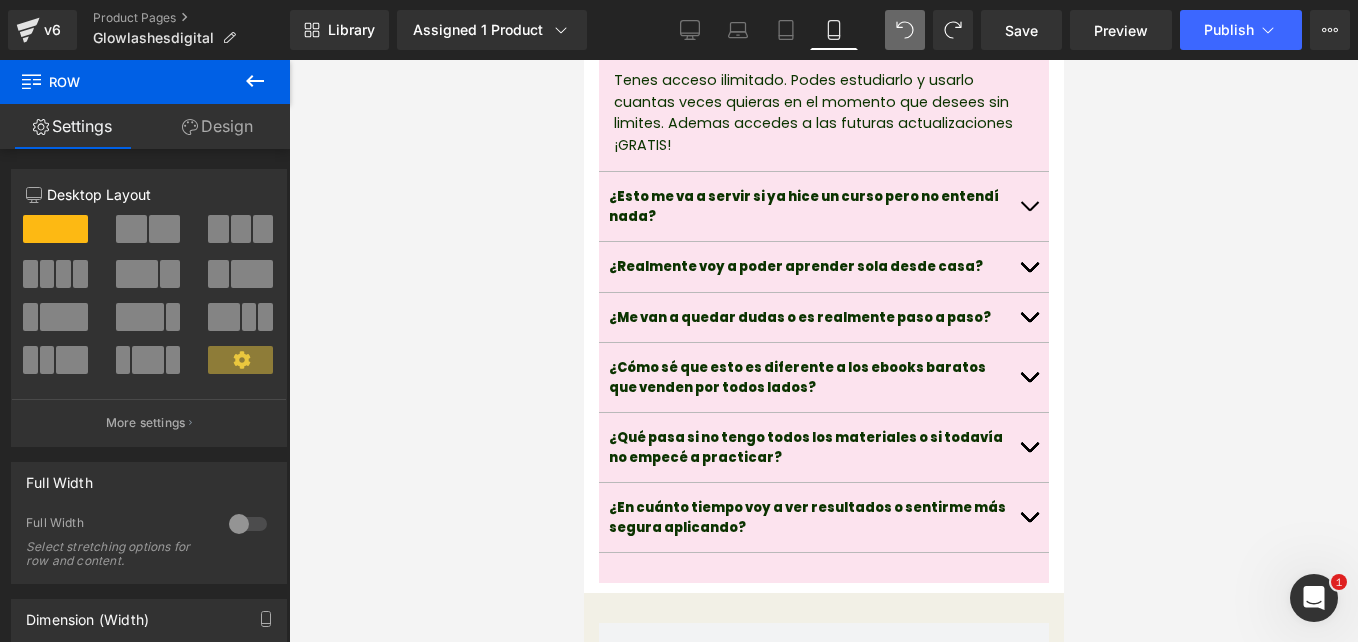 click 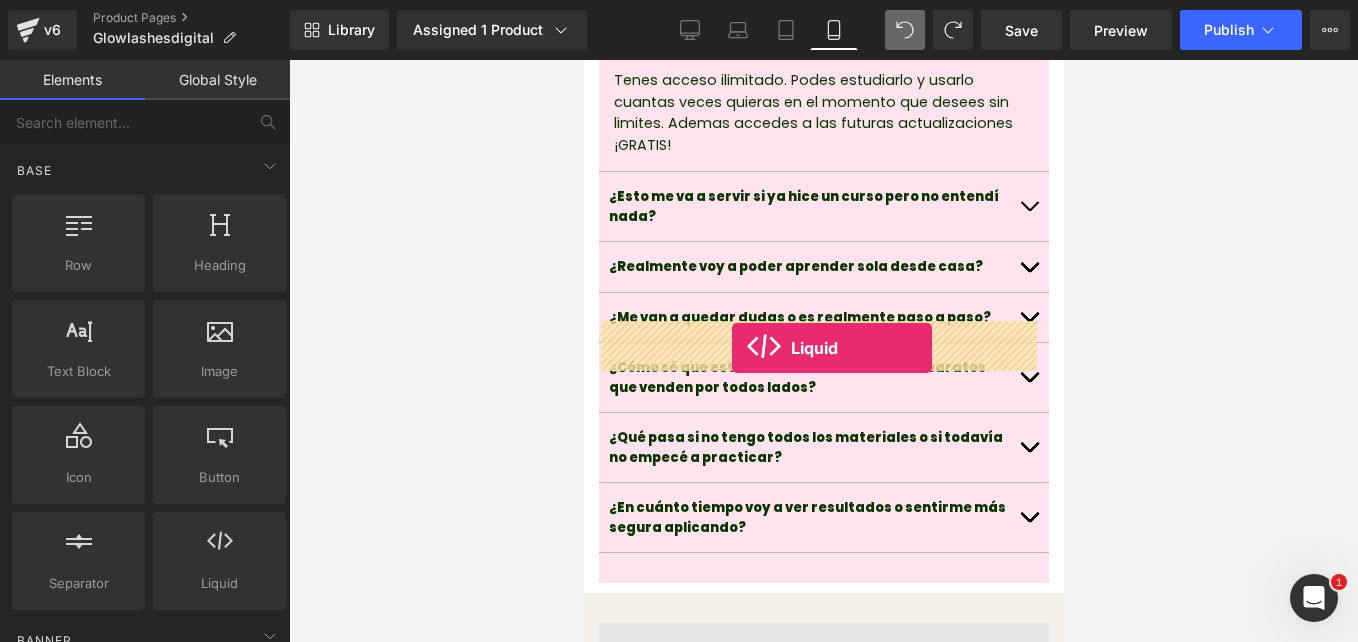 drag, startPoint x: 797, startPoint y: 622, endPoint x: 731, endPoint y: 348, distance: 281.83682 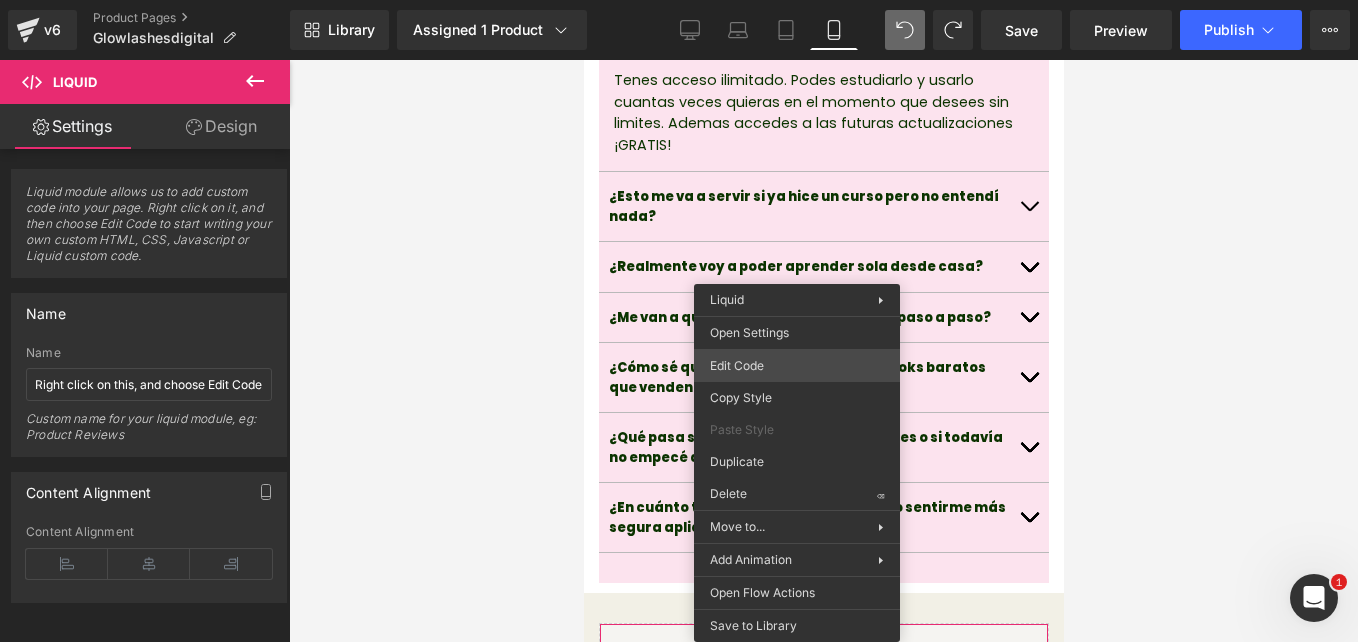 click on "Liquid  You are previewing how the   will restyle your page. You can not edit Elements in Preset Preview Mode.  v6 Product Pages Glowlashesdigital Library Assigned 1 Product  Product Preview
Lash Mastery: Domina el mundo de la belleza Manage assigned products Mobile Desktop Laptop Tablet Mobile Save Preview Publish Scheduled Upgrade Plan View Live Page View with current Template Save Template to Library Schedule Publish  Optimize  Publish Settings Shortcuts  Your page can’t be published   You've reached the maximum number of published pages on your plan  (1/1).  You need to upgrade your plan or unpublish all your pages to get 1 publish slot.   Unpublish pages   Upgrade plan  Elements Global Style Base Row  rows, columns, layouts, div Heading  headings, titles, h1,h2,h3,h4,h5,h6 Text Block  texts, paragraphs, contents, blocks Image  images, photos, alts, uploads Icon  icons, symbols Button  button, call to action, cta Separator  separators, dividers, horizontal lines Liquid  Banner Parallax  List" at bounding box center [679, 0] 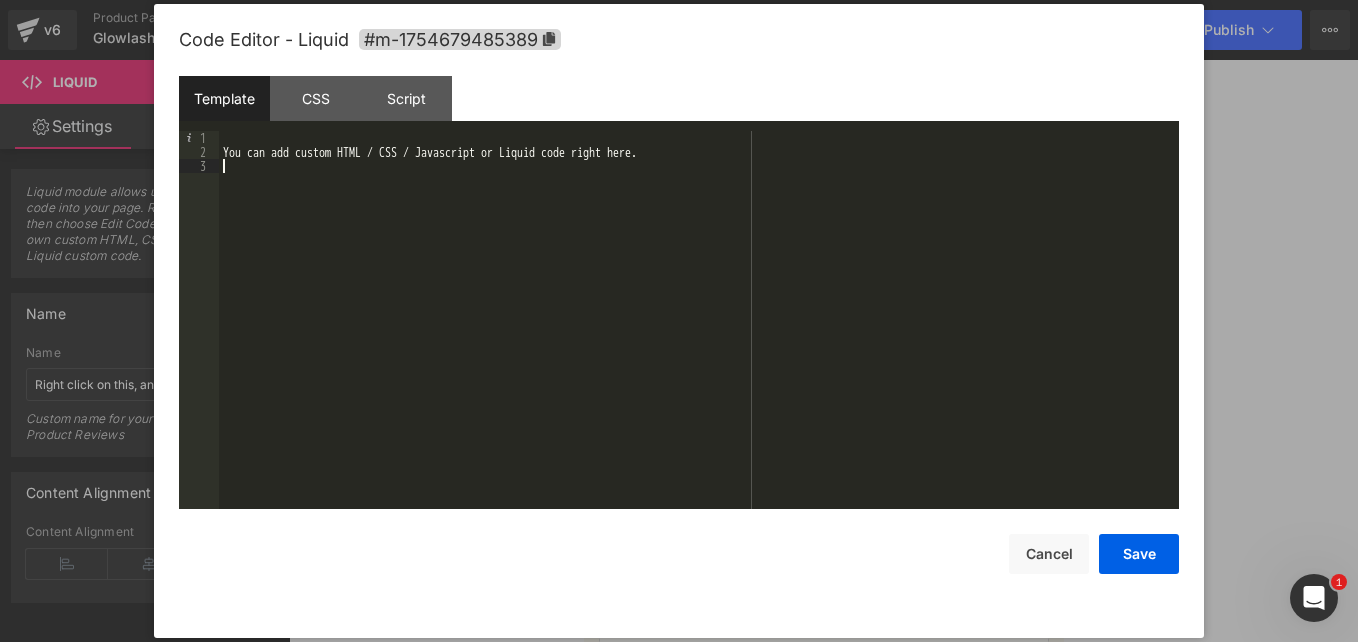 click on "You can add custom HTML / CSS / Javascript or Liquid code right here." at bounding box center [699, 334] 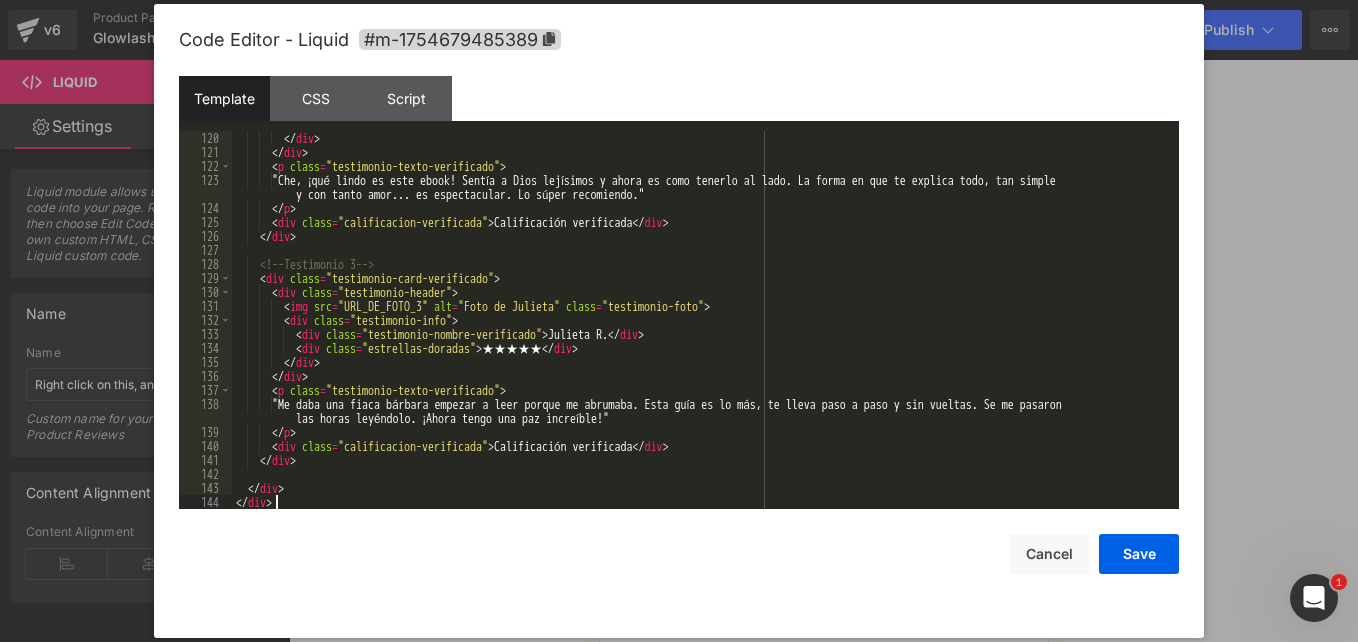 scroll, scrollTop: 1680, scrollLeft: 0, axis: vertical 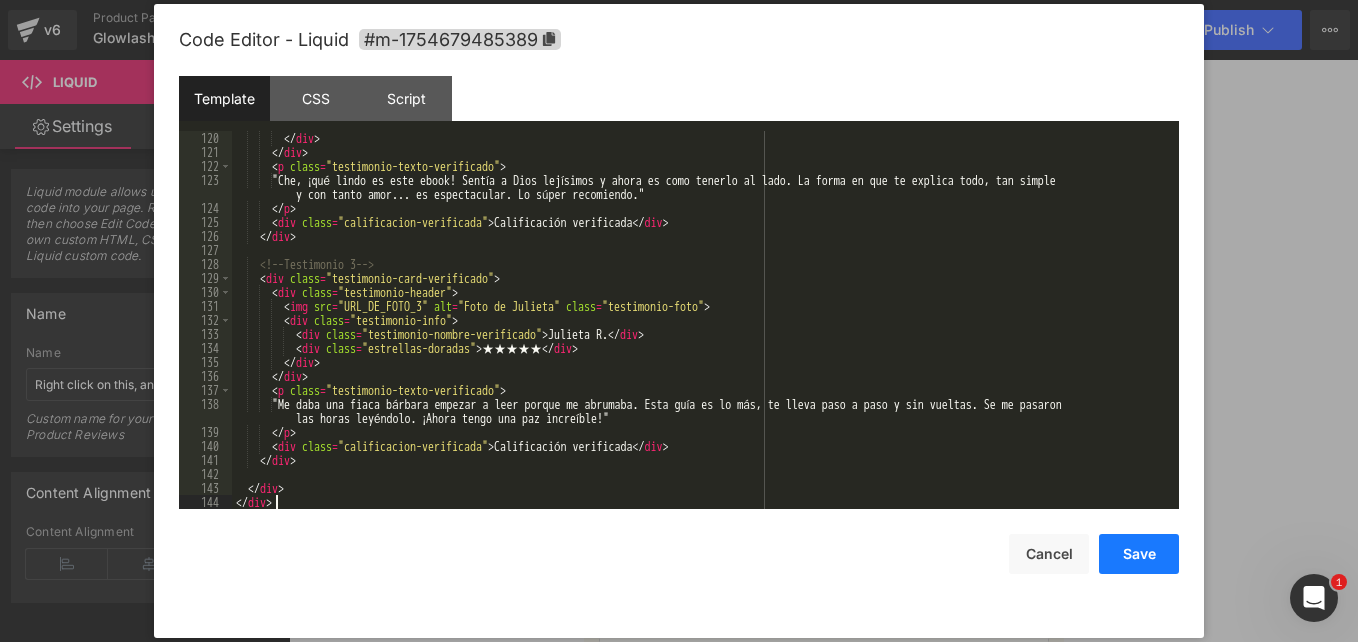 click on "Save" at bounding box center [1139, 554] 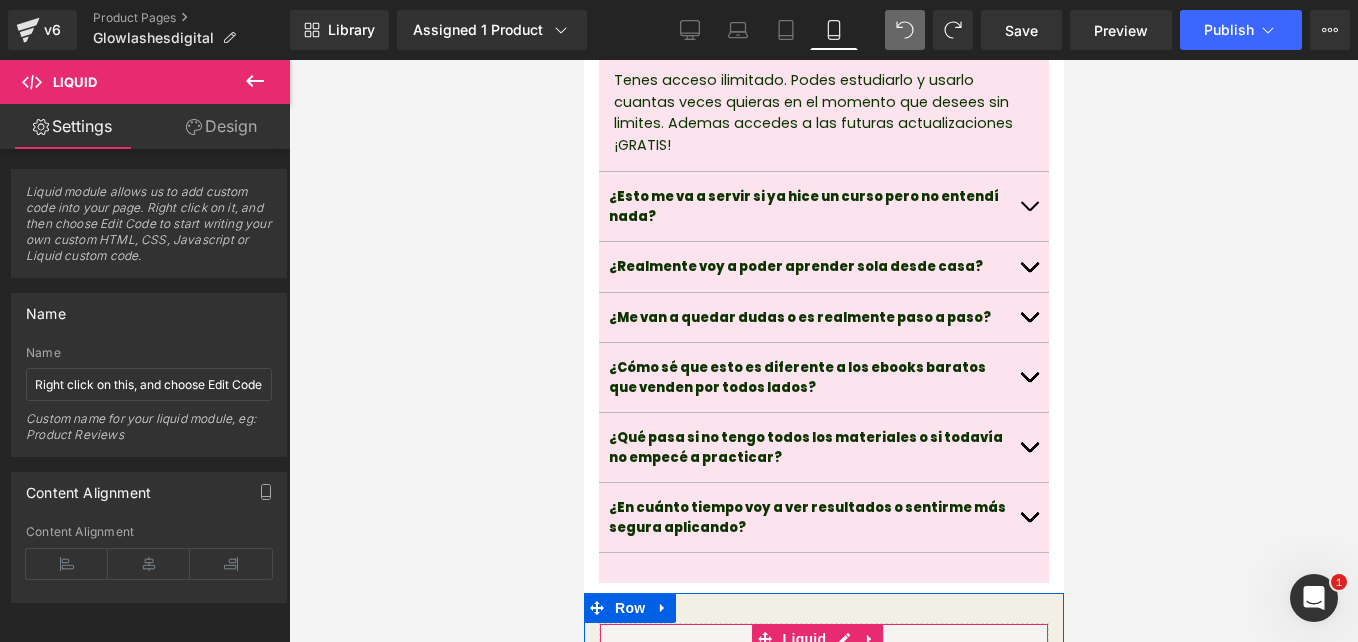 click on "Liquid" at bounding box center [823, 648] 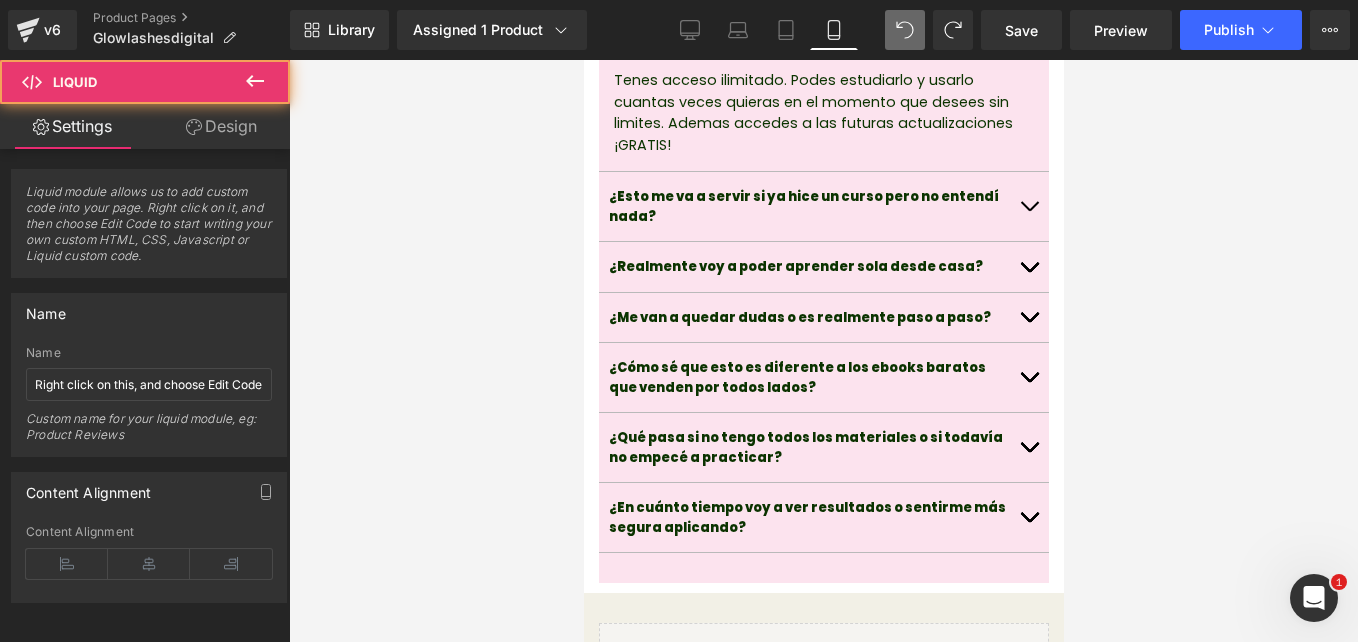click at bounding box center [823, 351] 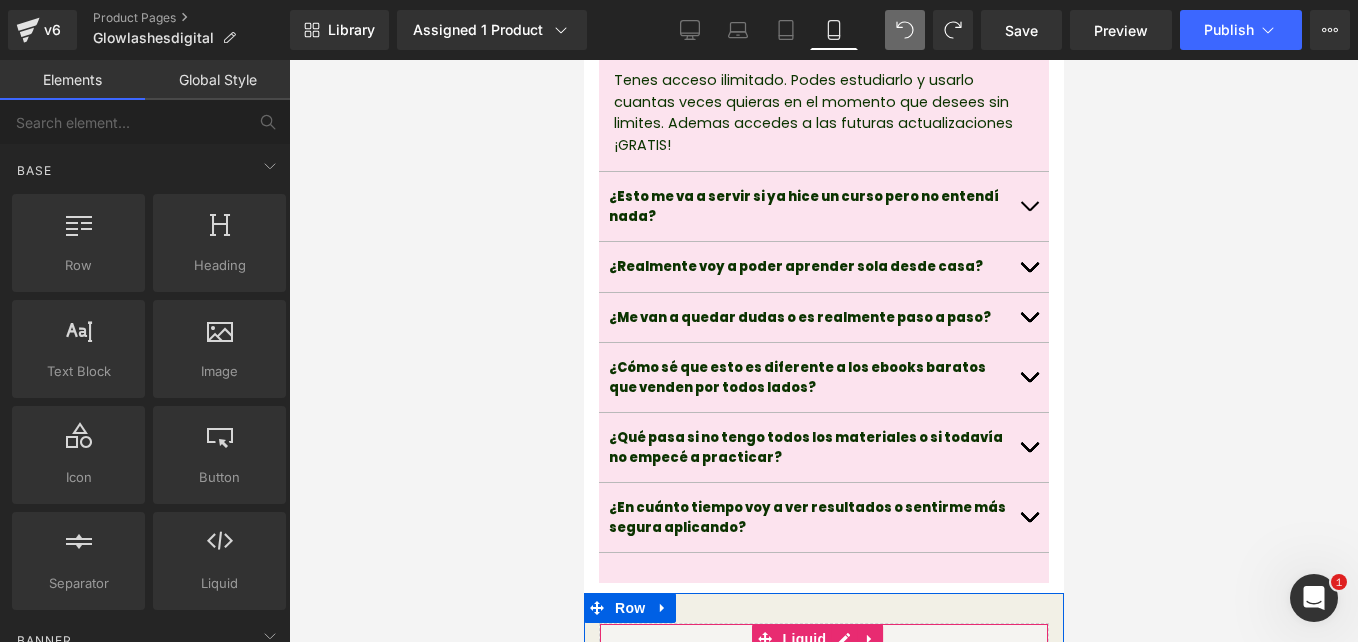 click on "Liquid" at bounding box center [823, 648] 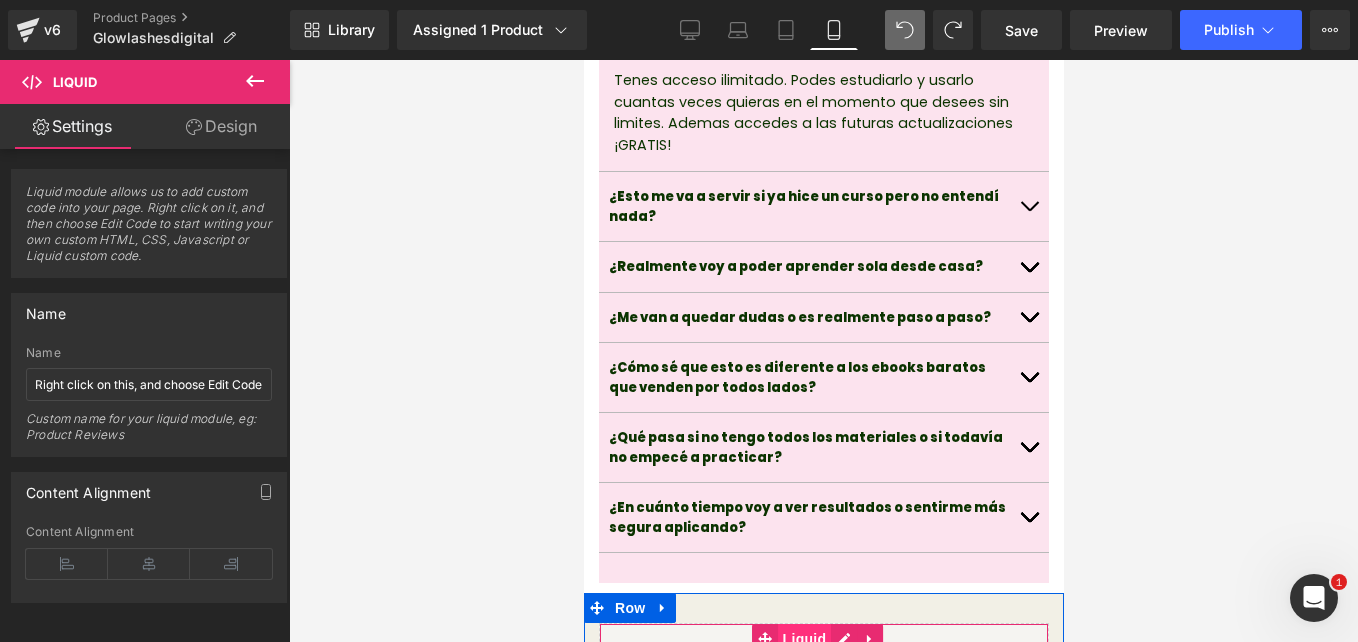 click on "Liquid" at bounding box center (804, 639) 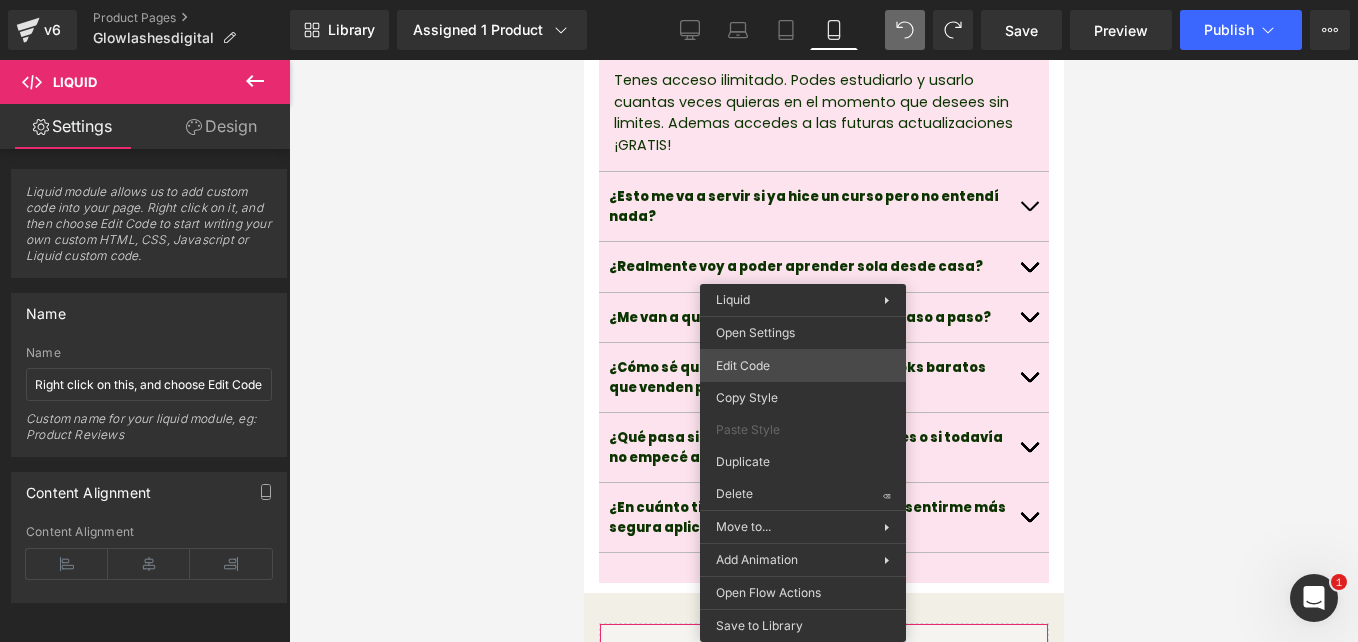 click on "Liquid  You are previewing how the   will restyle your page. You can not edit Elements in Preset Preview Mode.  v6 Product Pages Glowlashesdigital Library Assigned 1 Product  Product Preview
Lash Mastery: Domina el mundo de la belleza Manage assigned products Mobile Desktop Laptop Tablet Mobile Save Preview Publish Scheduled Upgrade Plan View Live Page View with current Template Save Template to Library Schedule Publish  Optimize  Publish Settings Shortcuts  Your page can’t be published   You've reached the maximum number of published pages on your plan  (1/1).  You need to upgrade your plan or unpublish all your pages to get 1 publish slot.   Unpublish pages   Upgrade plan  Elements Global Style Base Row  rows, columns, layouts, div Heading  headings, titles, h1,h2,h3,h4,h5,h6 Text Block  texts, paragraphs, contents, blocks Image  images, photos, alts, uploads Icon  icons, symbols Button  button, call to action, cta Separator  separators, dividers, horizontal lines Liquid  Banner Parallax  List" at bounding box center (679, 0) 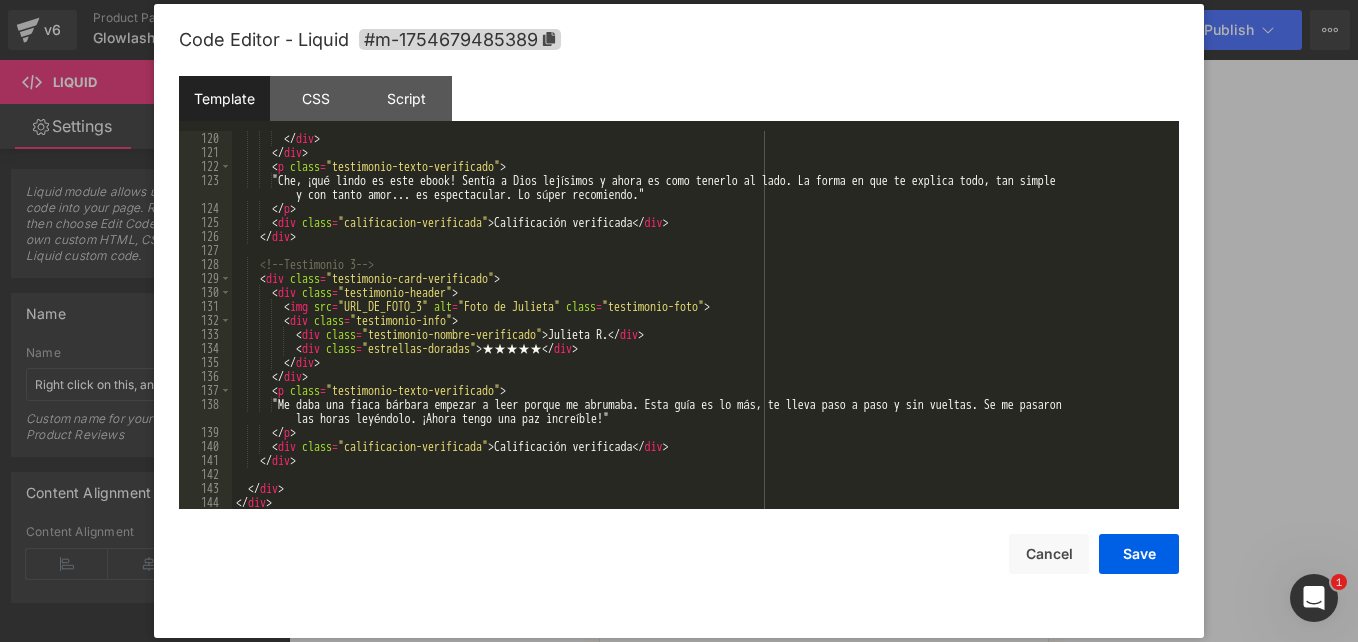 scroll, scrollTop: 1680, scrollLeft: 0, axis: vertical 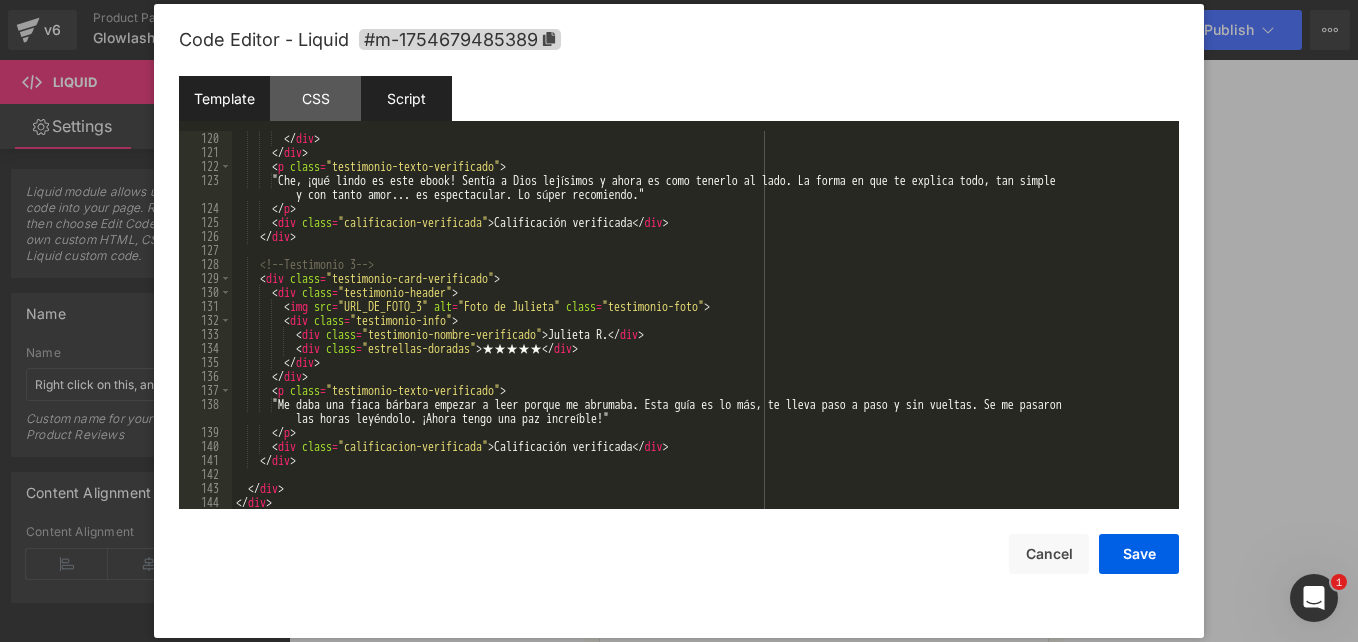 click on "Script" at bounding box center [406, 98] 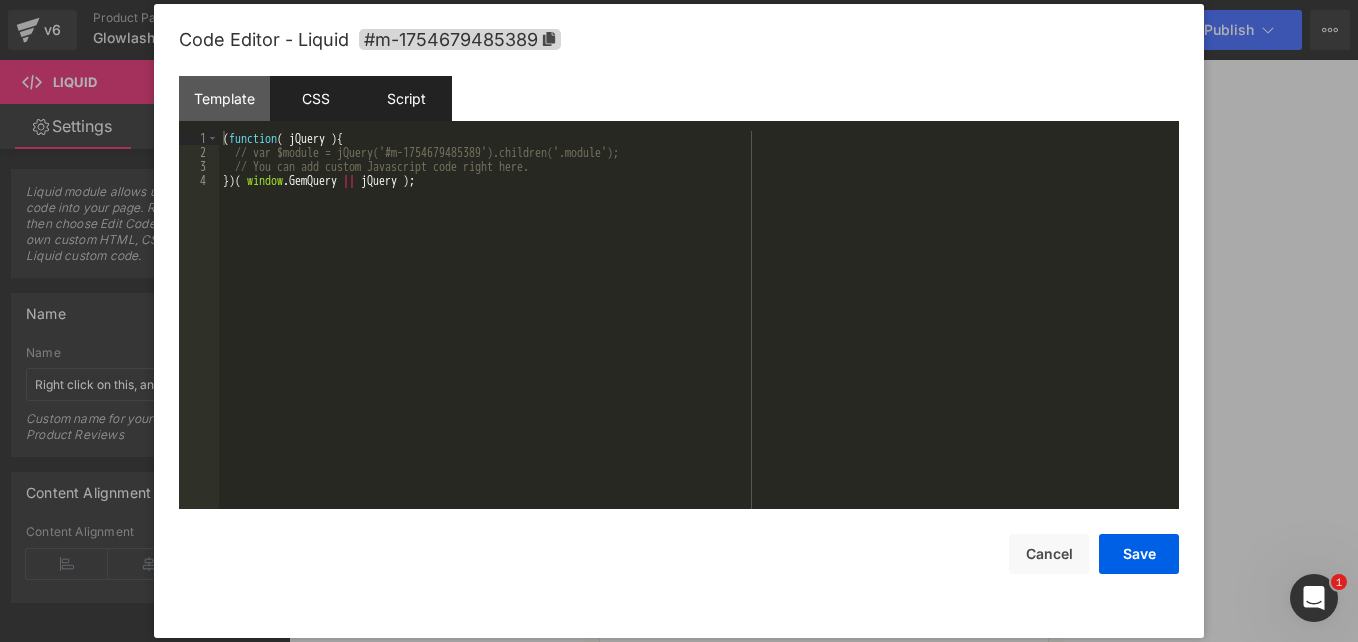 click on "CSS" at bounding box center [315, 98] 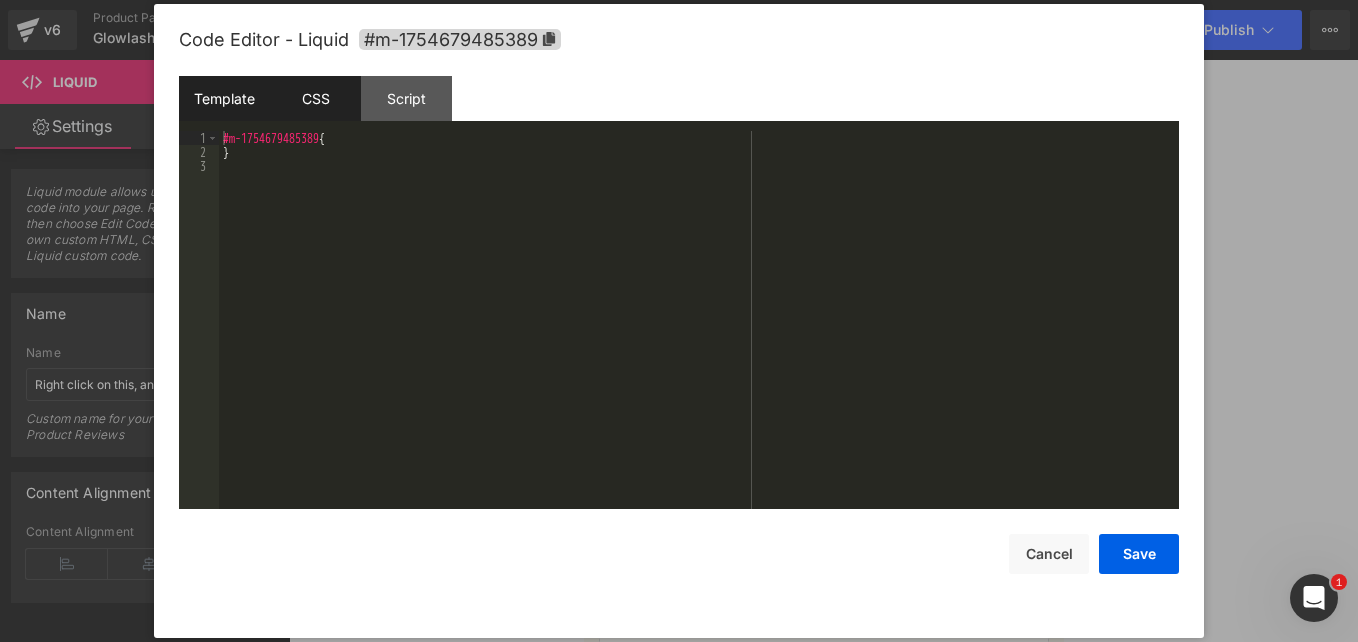 click on "Template" at bounding box center [224, 98] 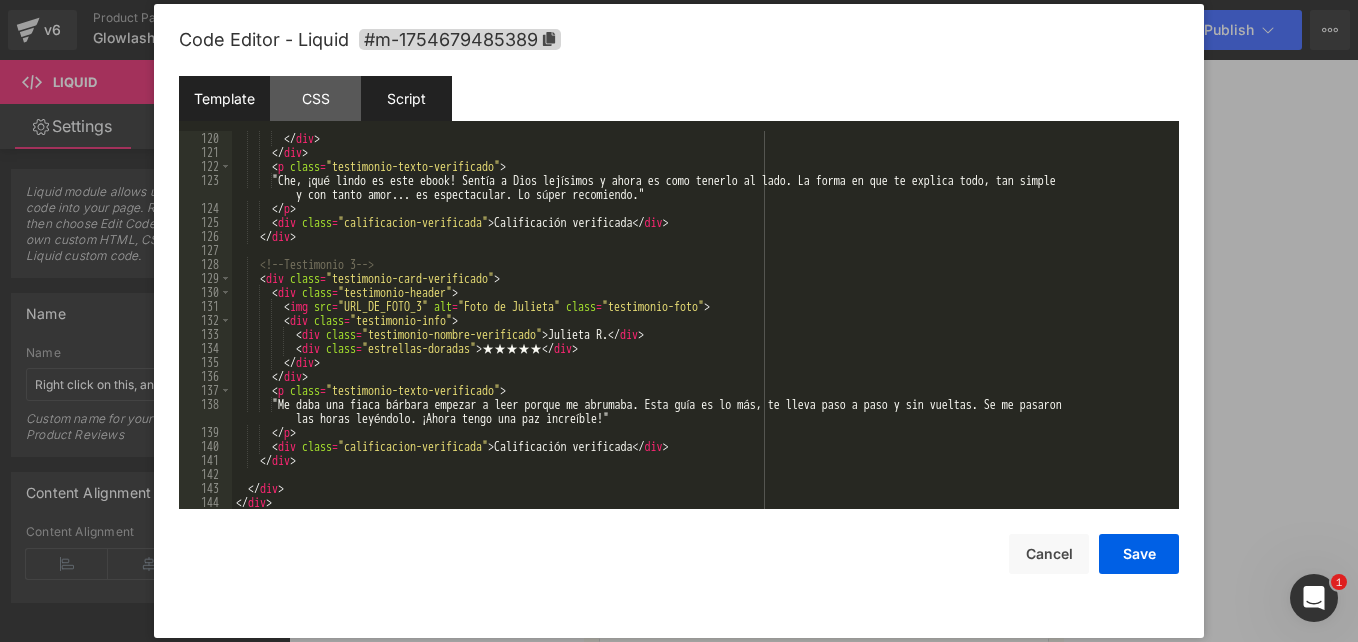click on "Script" at bounding box center (406, 98) 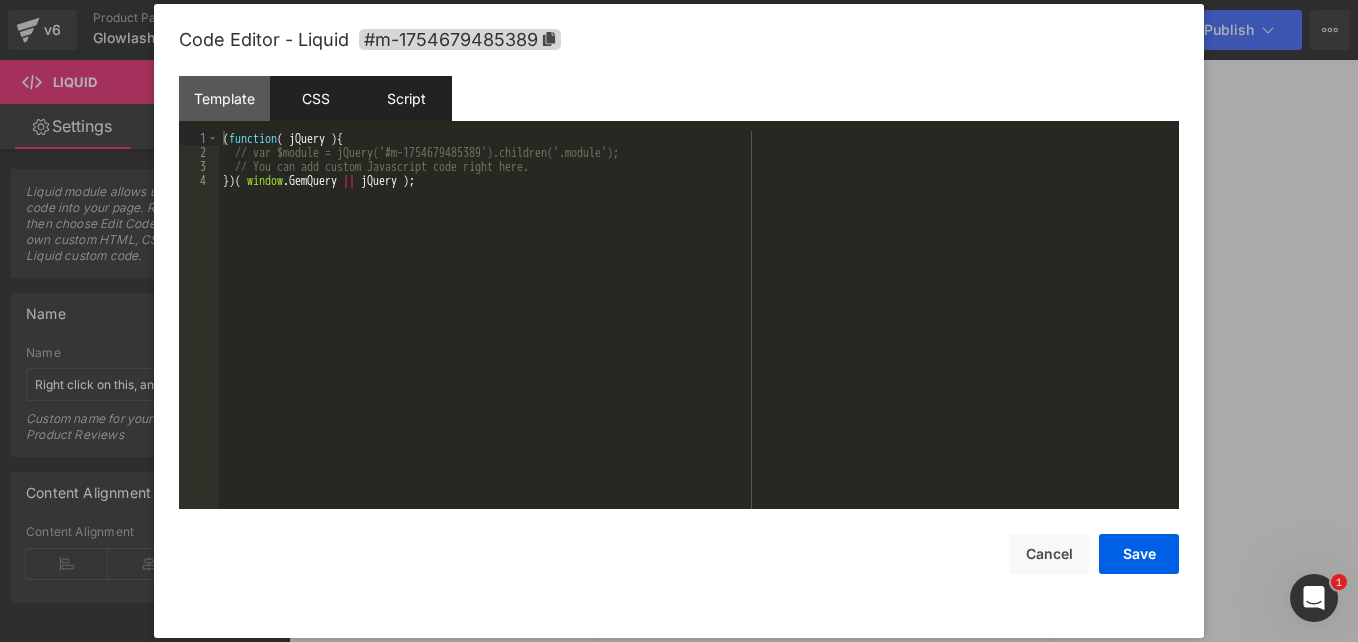 click on "CSS" at bounding box center [315, 98] 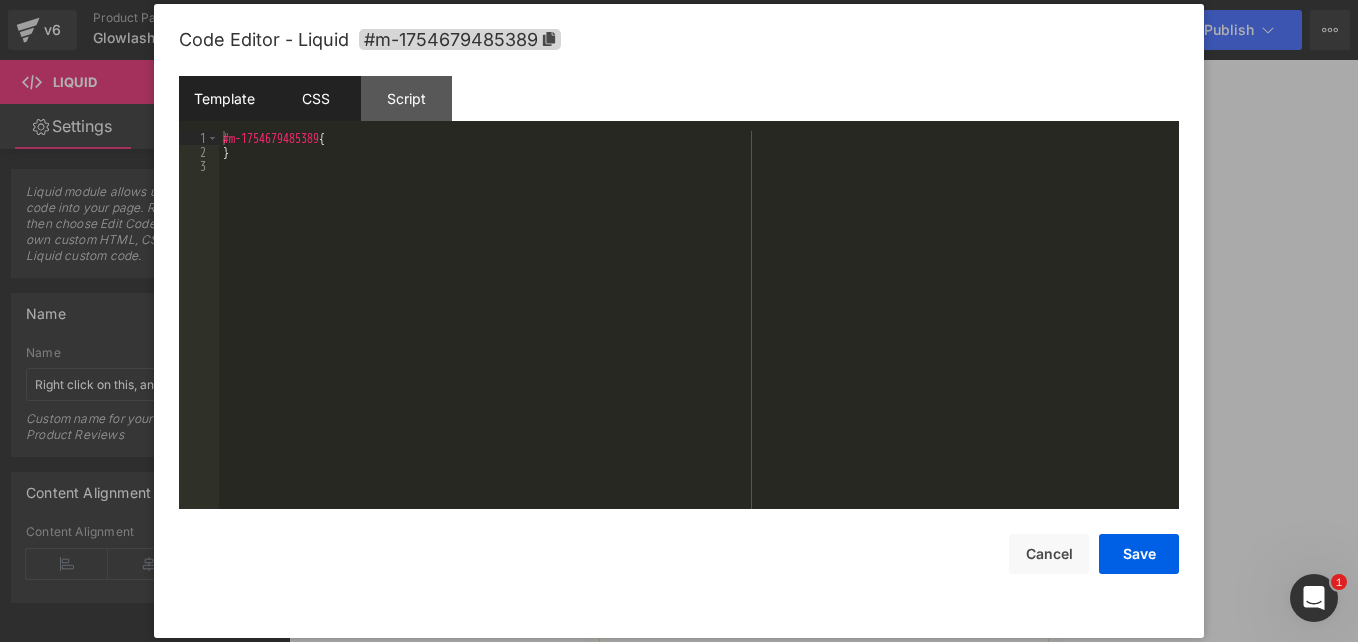 click on "Template" at bounding box center [224, 98] 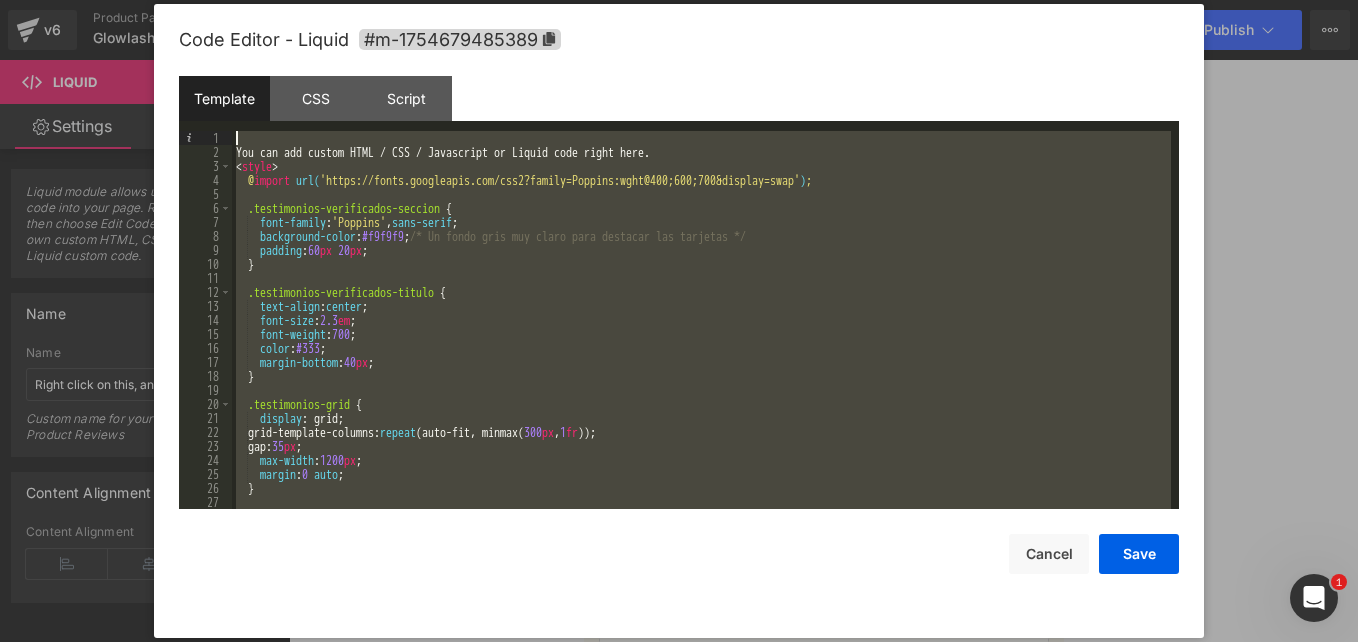 scroll, scrollTop: 0, scrollLeft: 0, axis: both 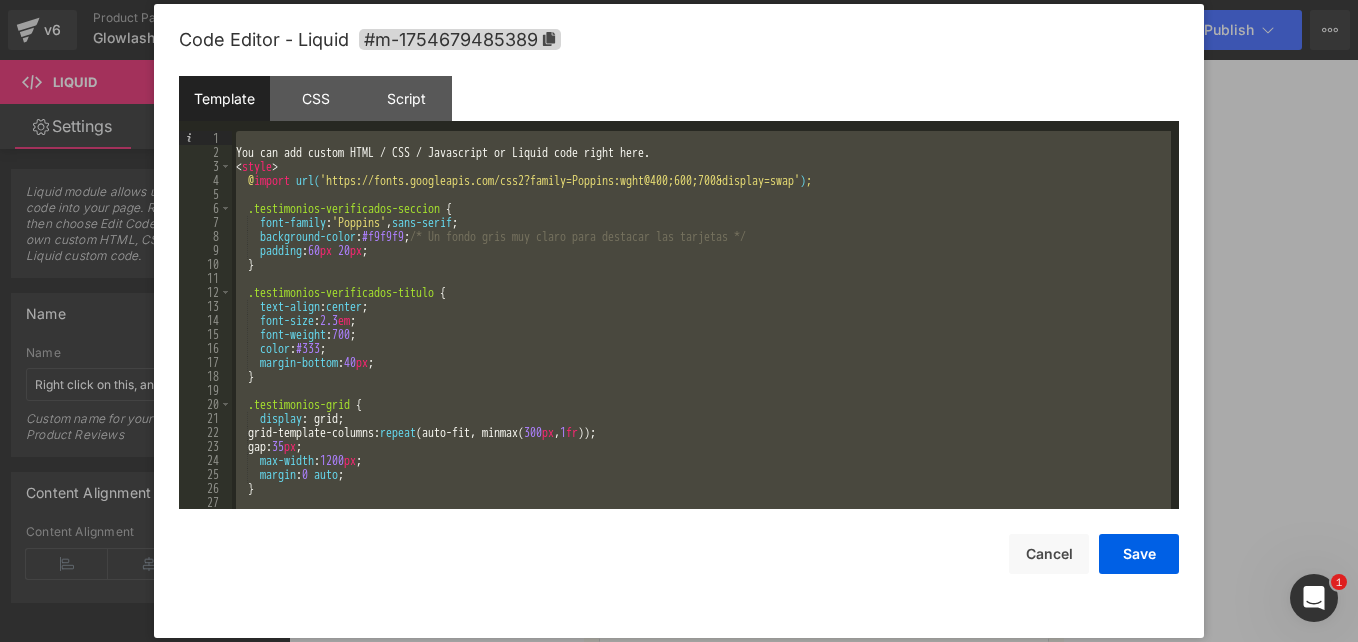 drag, startPoint x: 320, startPoint y: 489, endPoint x: 171, endPoint y: -68, distance: 576.5848 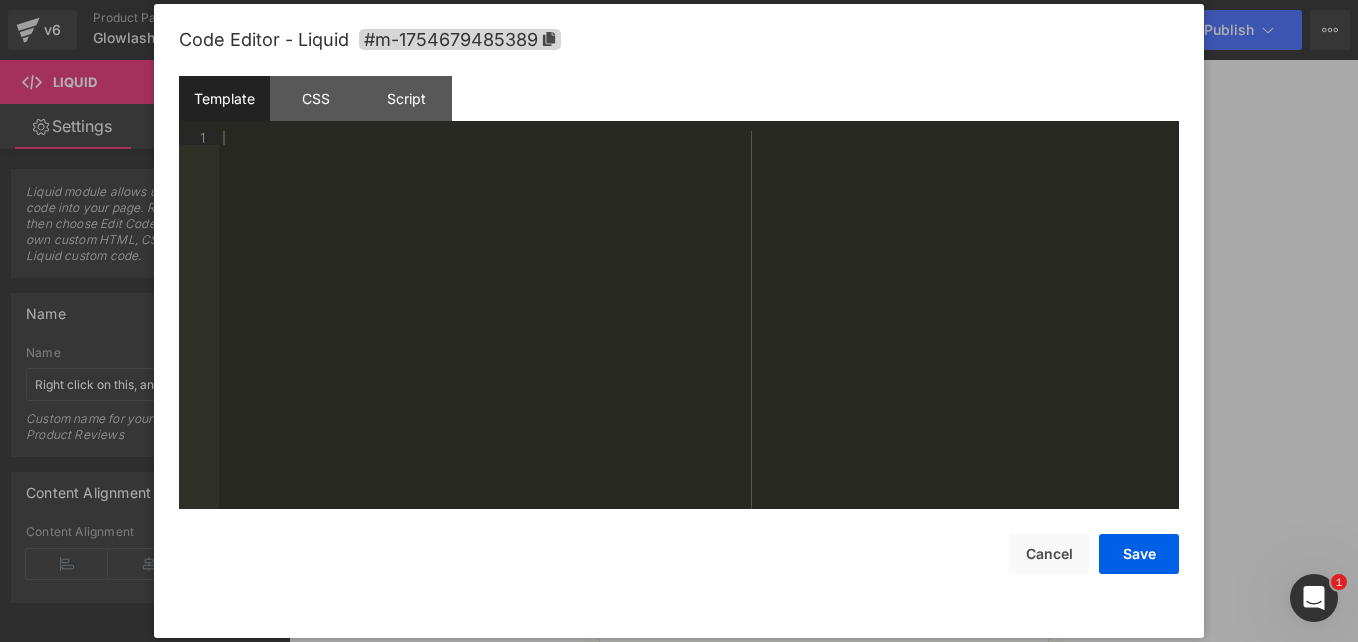 click on "Template CSS Script Data" at bounding box center (679, 103) 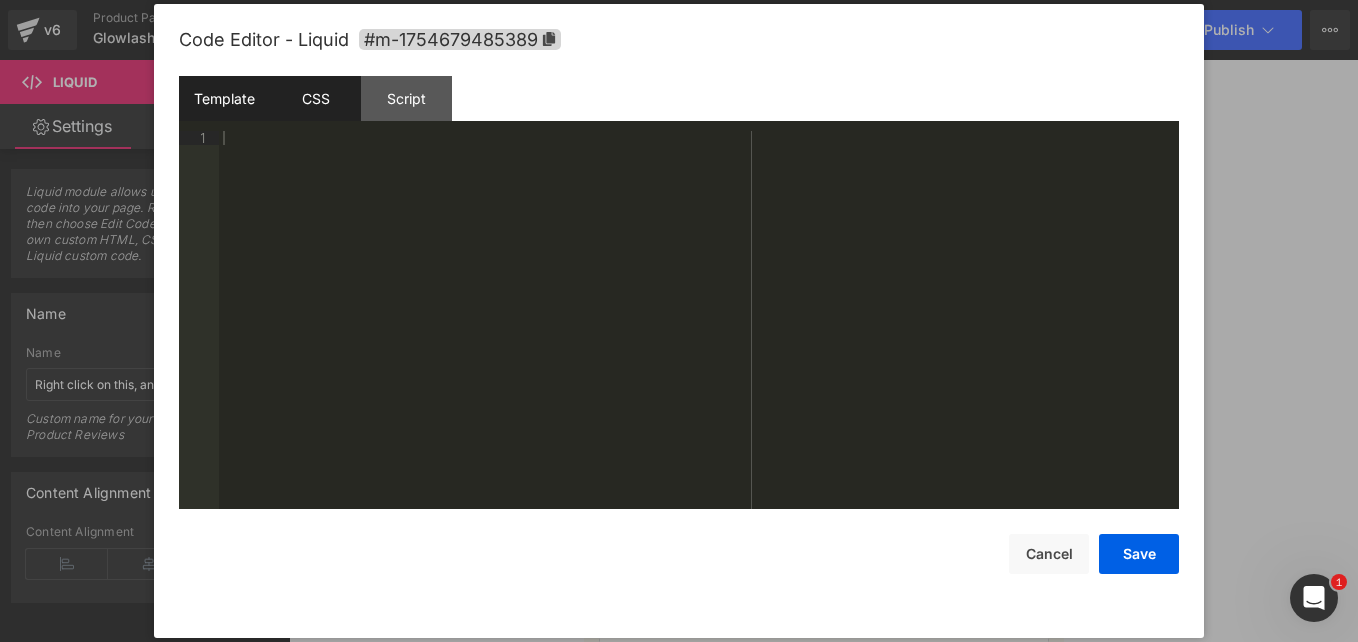 click on "CSS" at bounding box center (315, 98) 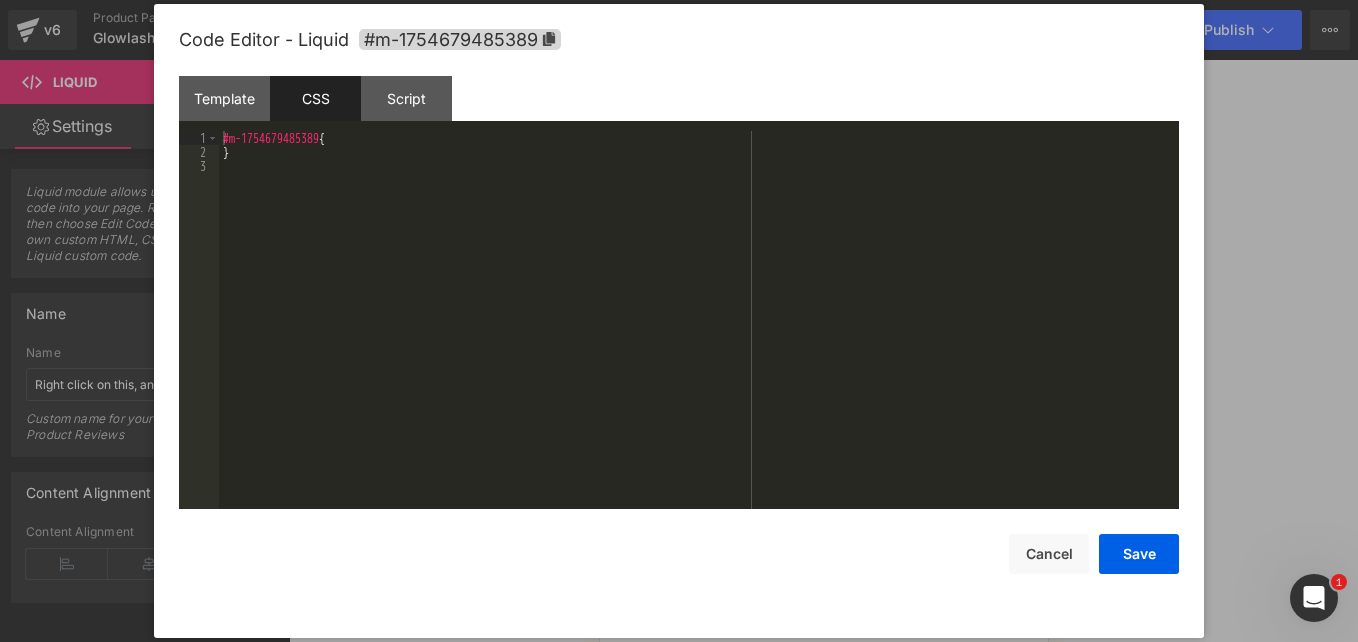 click on "#m-1754679485389 { }" at bounding box center [699, 334] 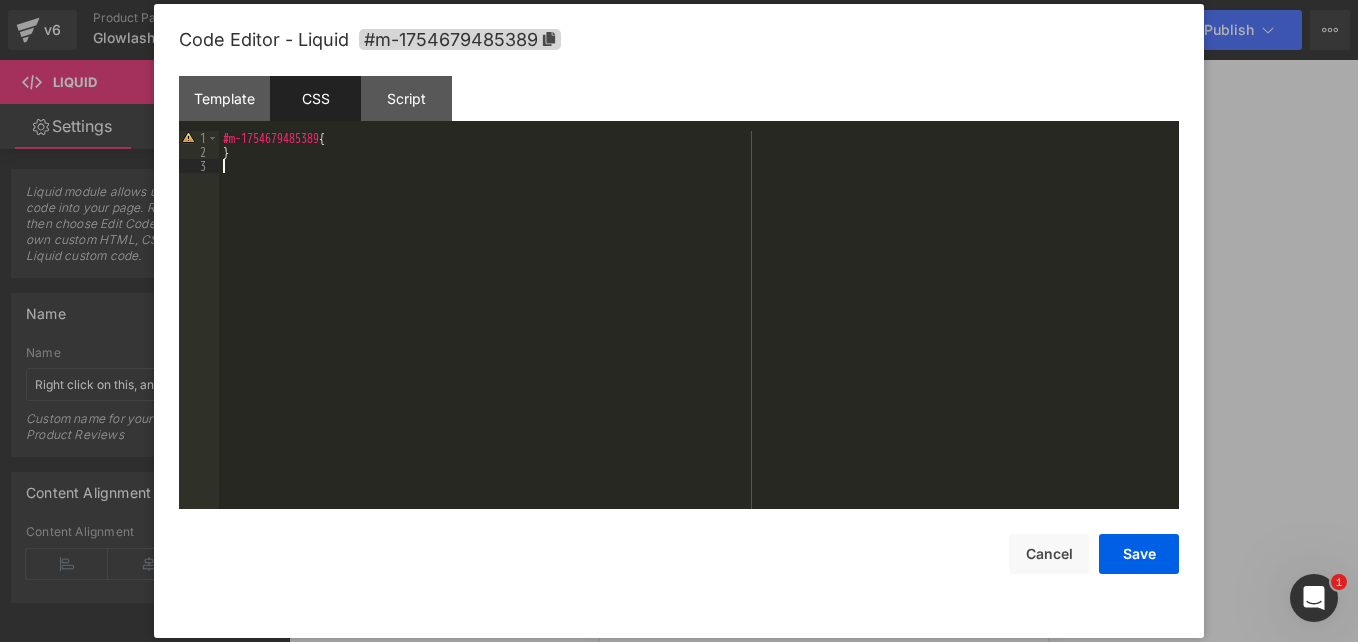 click on "#m-1754679485389 { }" at bounding box center [699, 334] 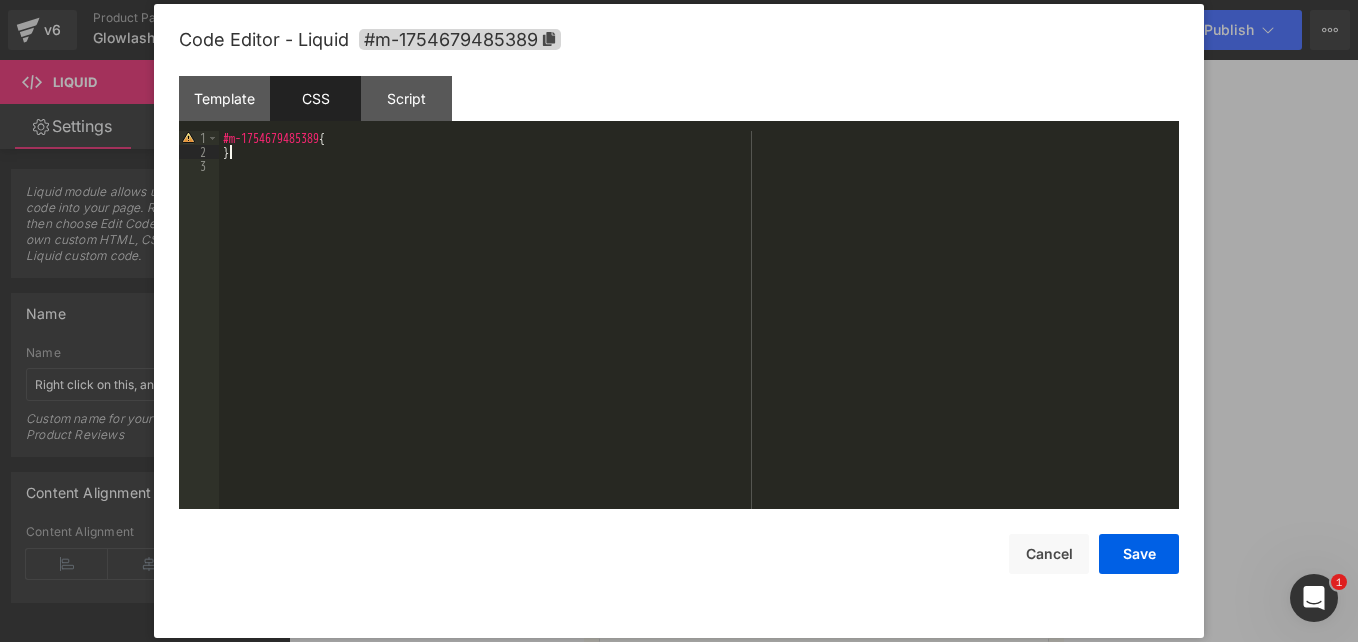 click on "#m-1754679485389 { }" at bounding box center (699, 334) 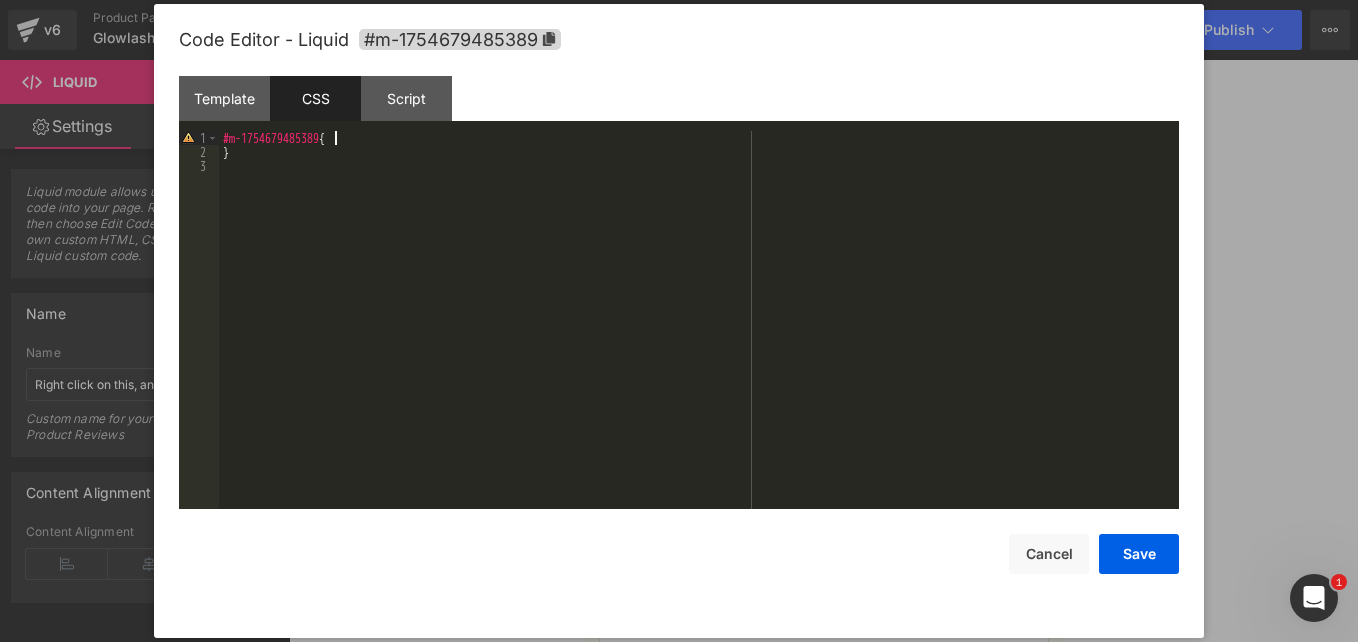 click on "#m-1754679485389 { }" at bounding box center (699, 334) 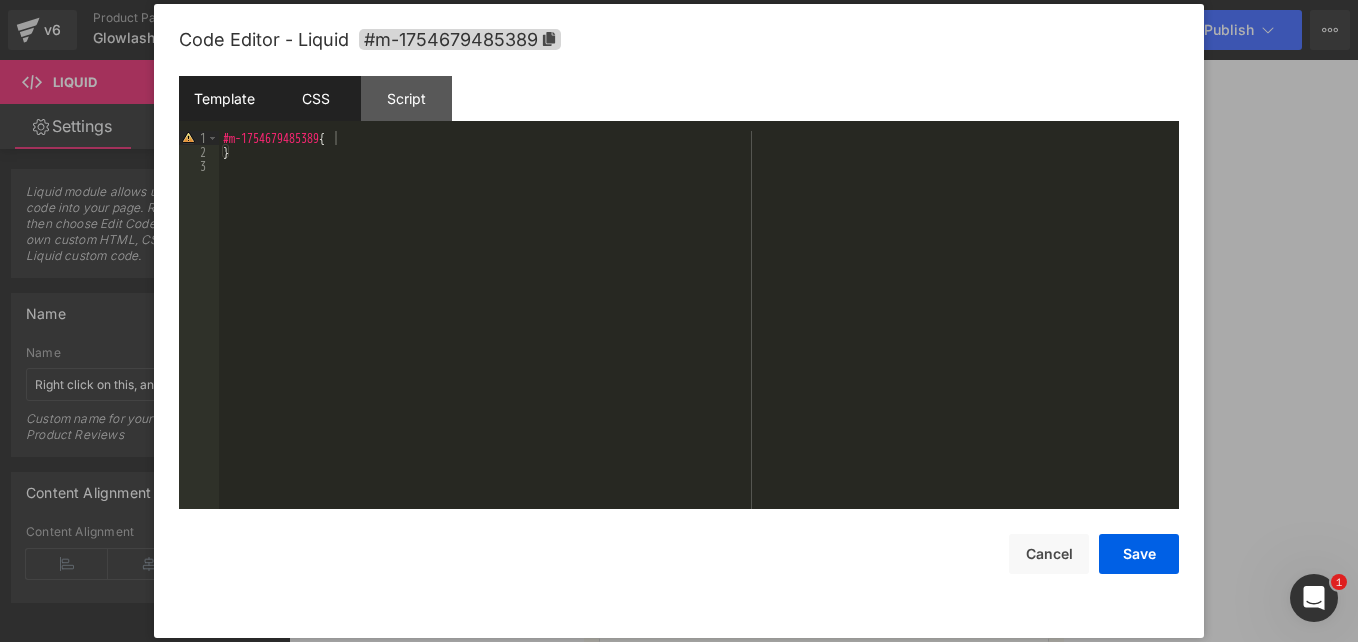click on "Template" at bounding box center [224, 98] 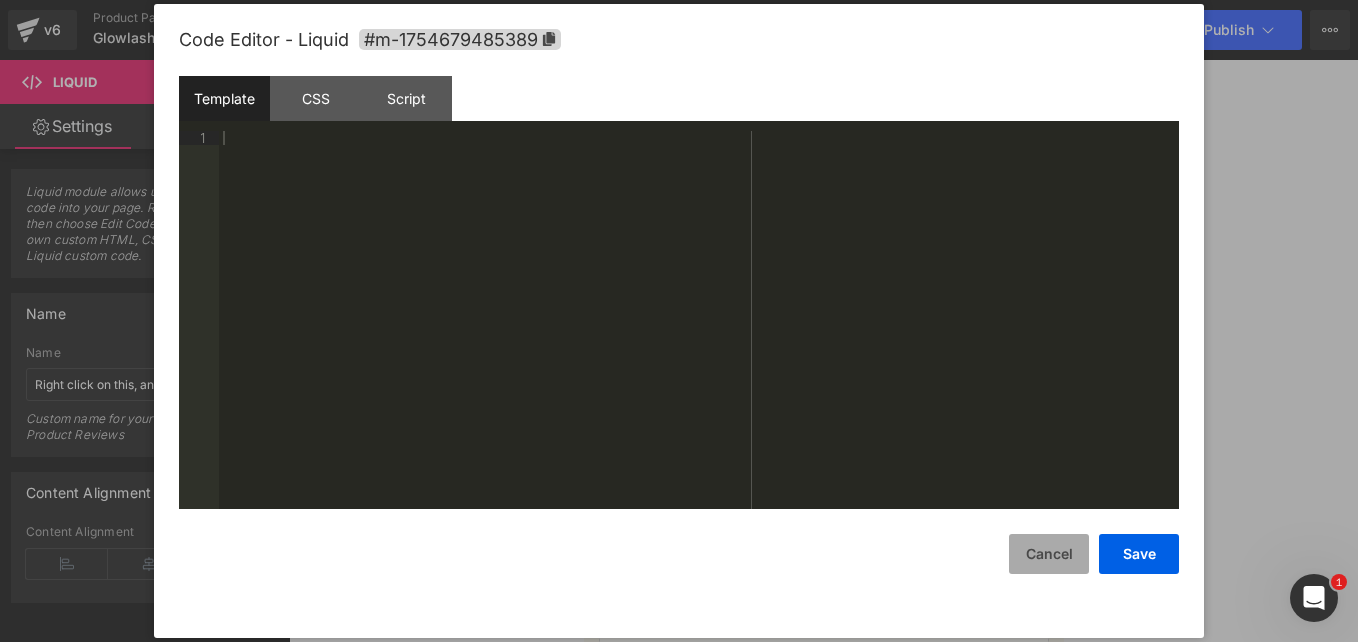click on "Cancel" at bounding box center (1049, 554) 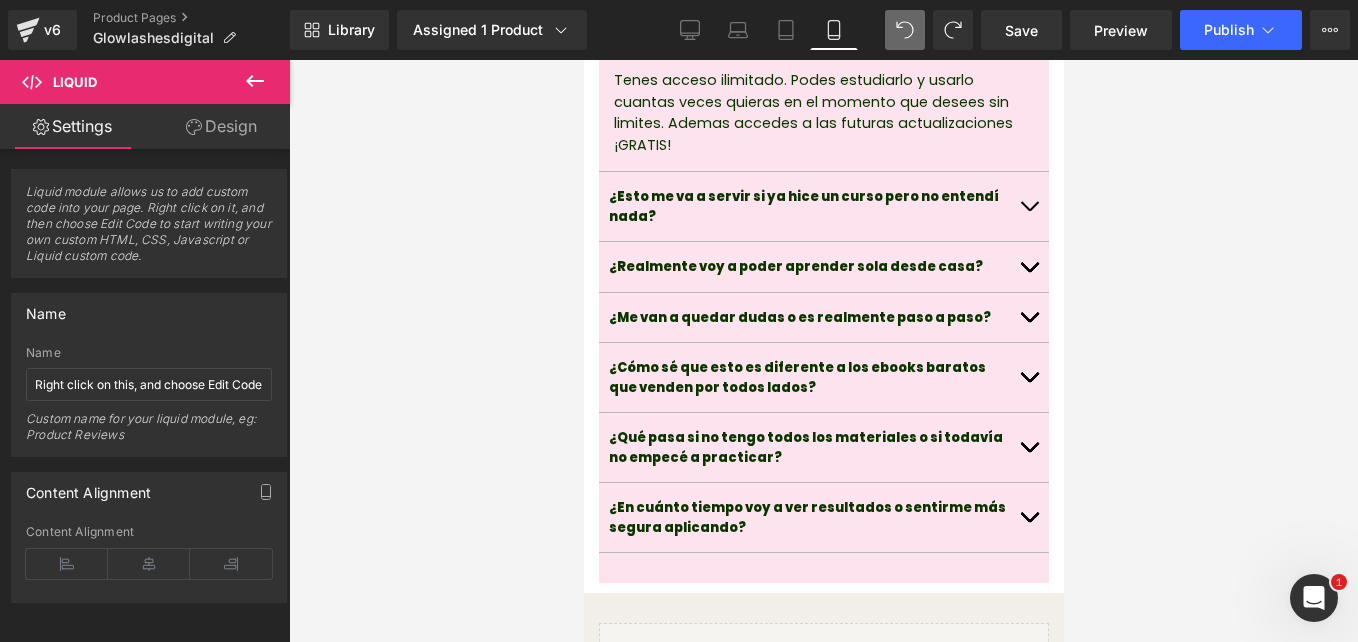 scroll, scrollTop: 13255, scrollLeft: 0, axis: vertical 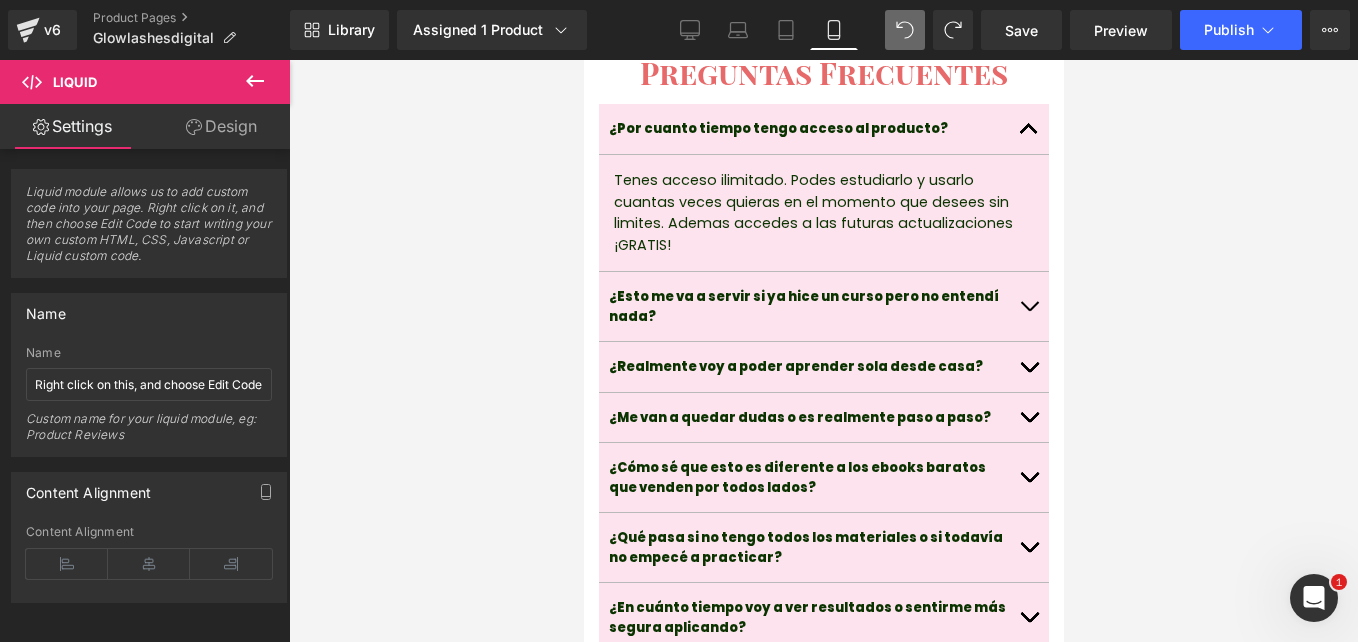 click at bounding box center [662, 708] 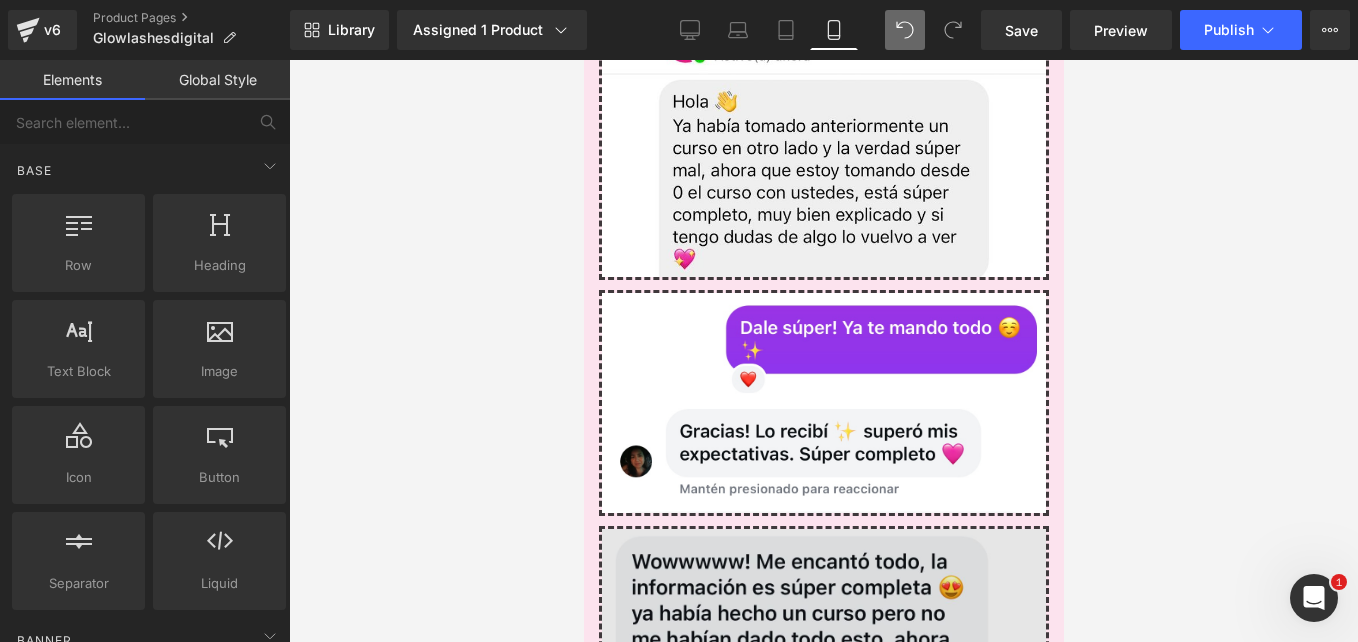 scroll, scrollTop: 9555, scrollLeft: 0, axis: vertical 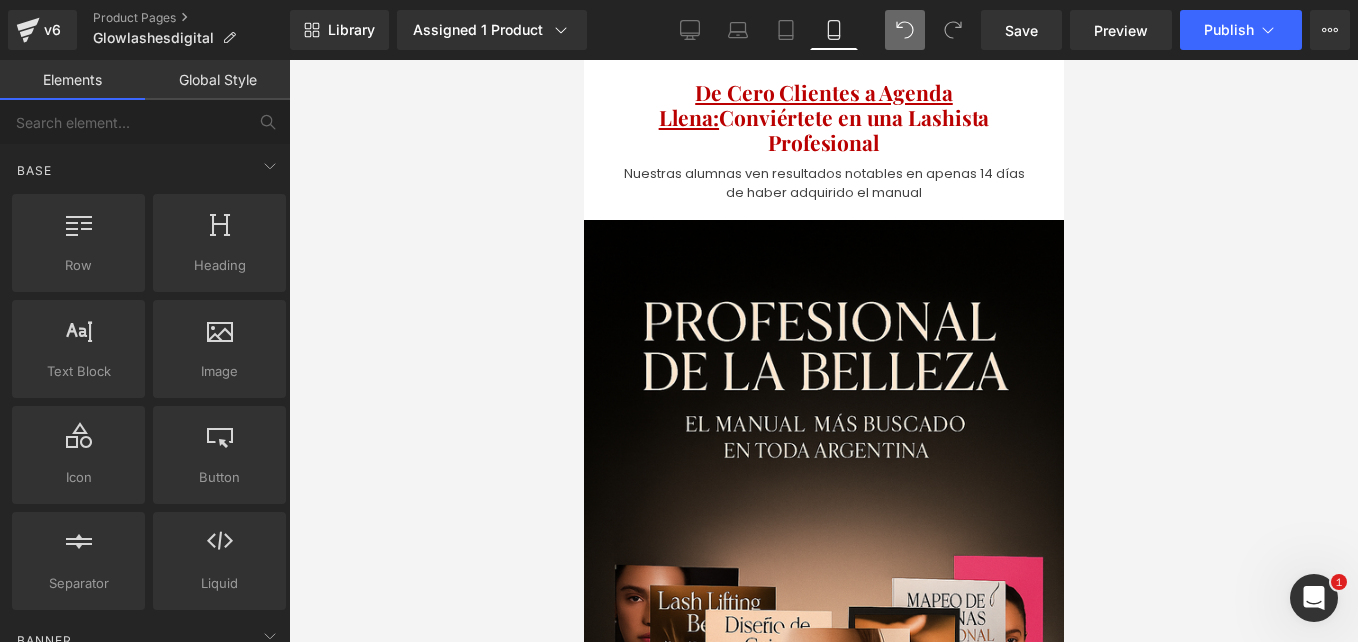 drag, startPoint x: 1052, startPoint y: 459, endPoint x: 1563, endPoint y: 118, distance: 614.3305 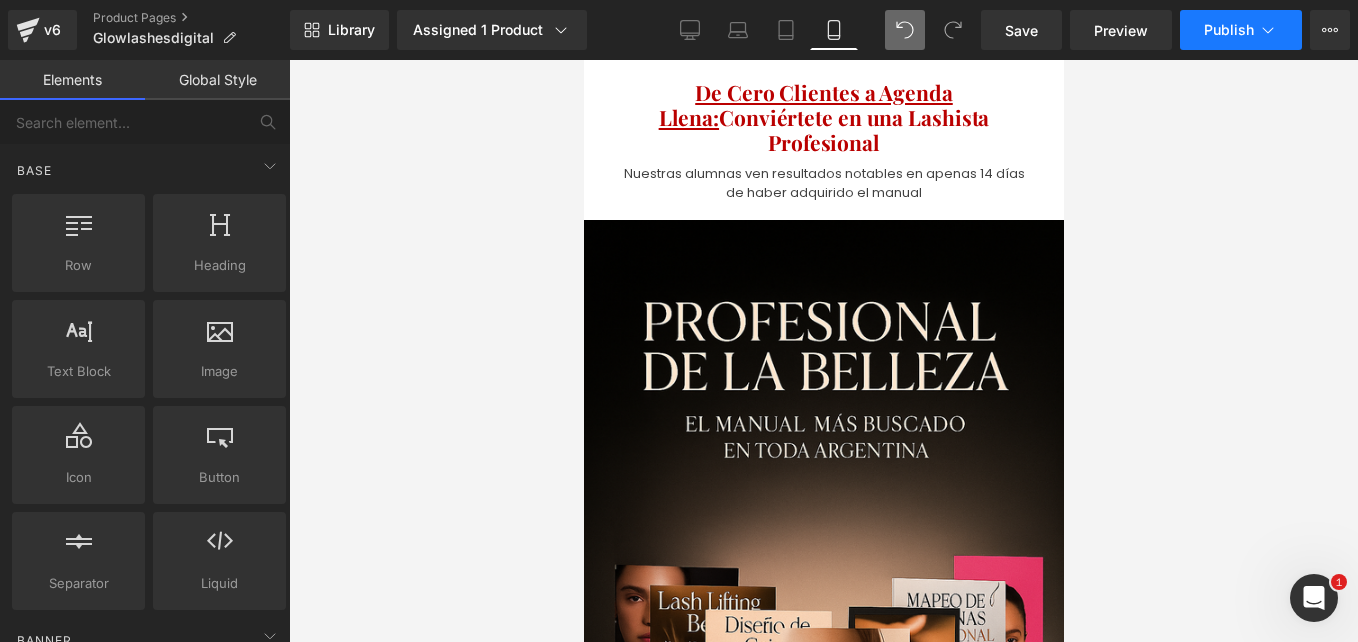 click on "Publish" at bounding box center (1229, 30) 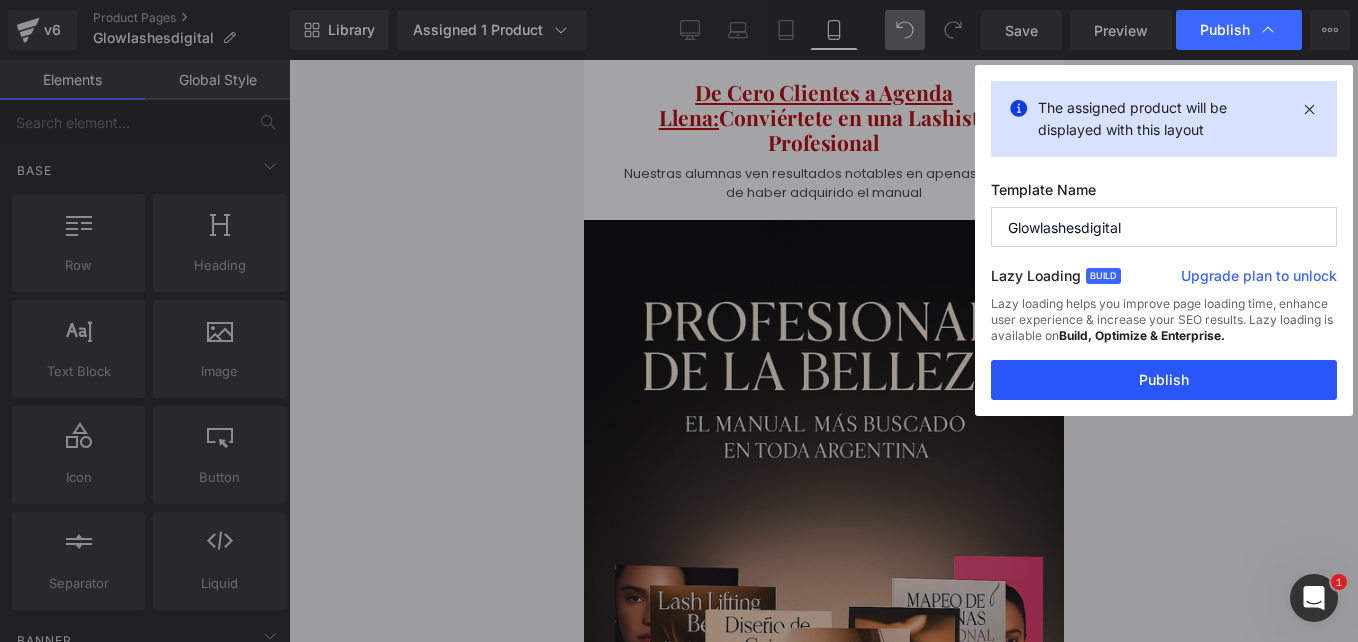 click on "Publish" at bounding box center [1164, 380] 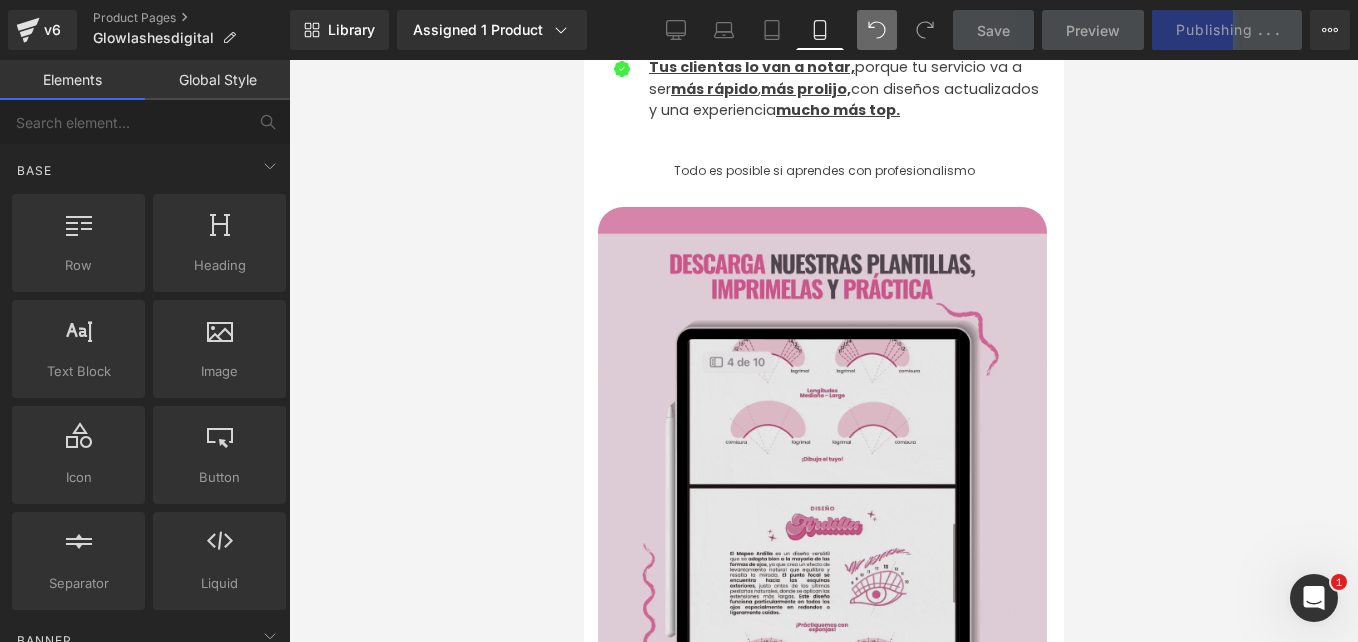 scroll, scrollTop: 1800, scrollLeft: 0, axis: vertical 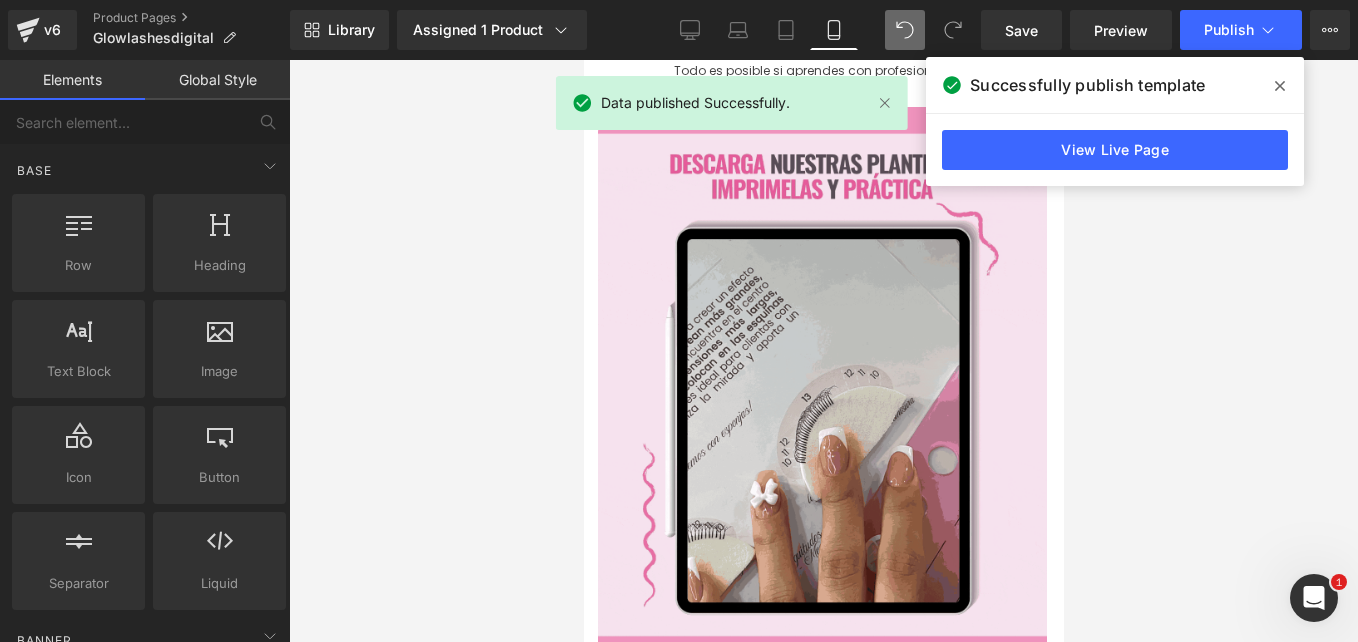 click at bounding box center (823, 351) 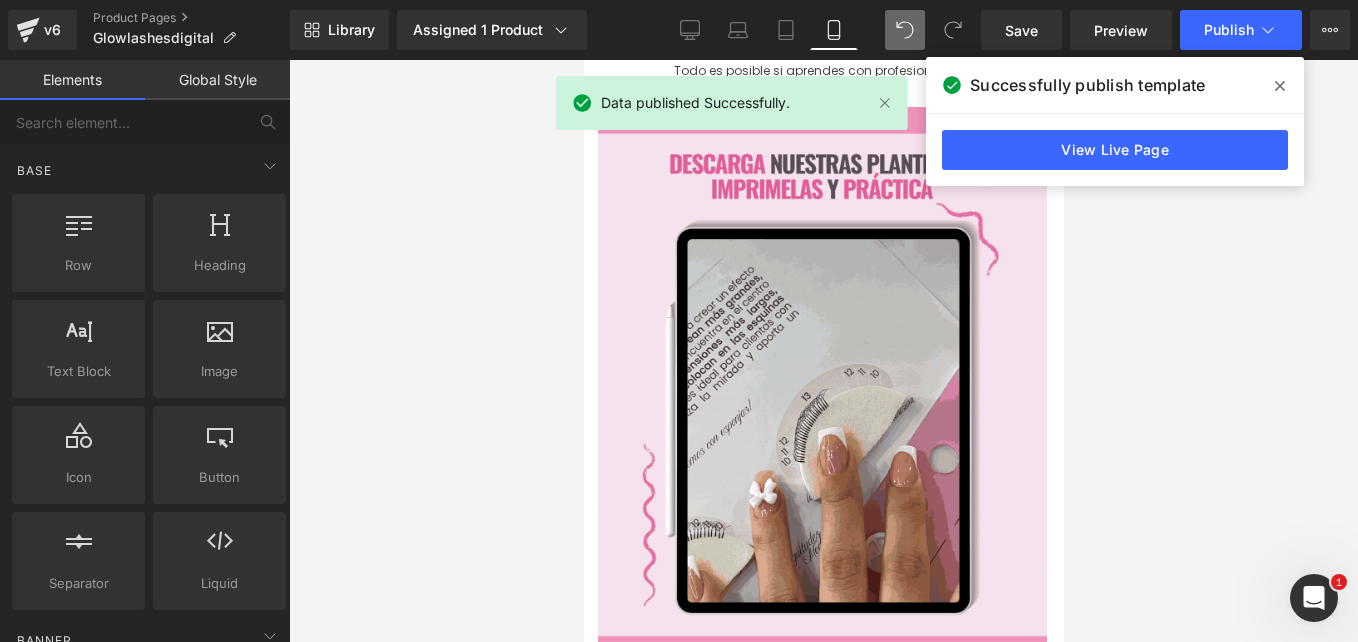 click 